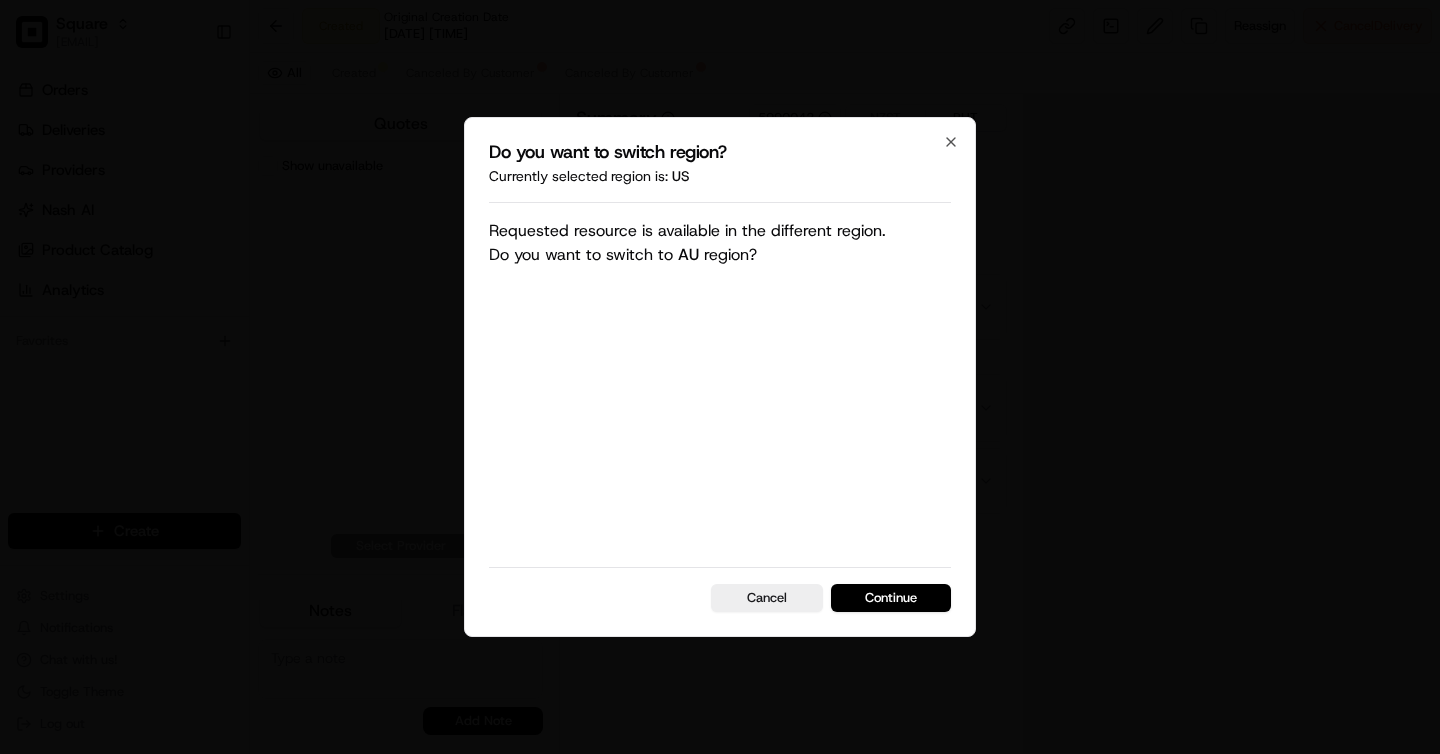 scroll, scrollTop: 0, scrollLeft: 0, axis: both 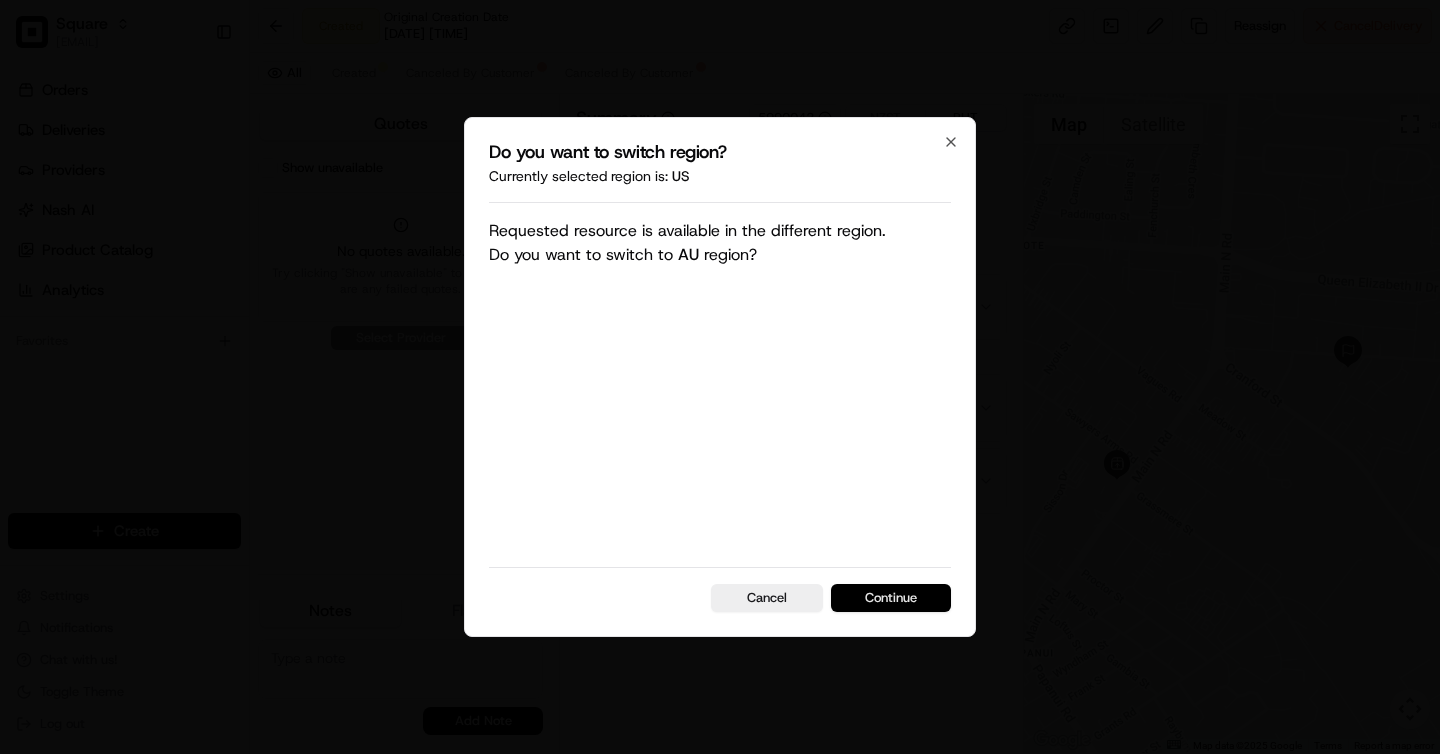 click on "Continue" at bounding box center [891, 598] 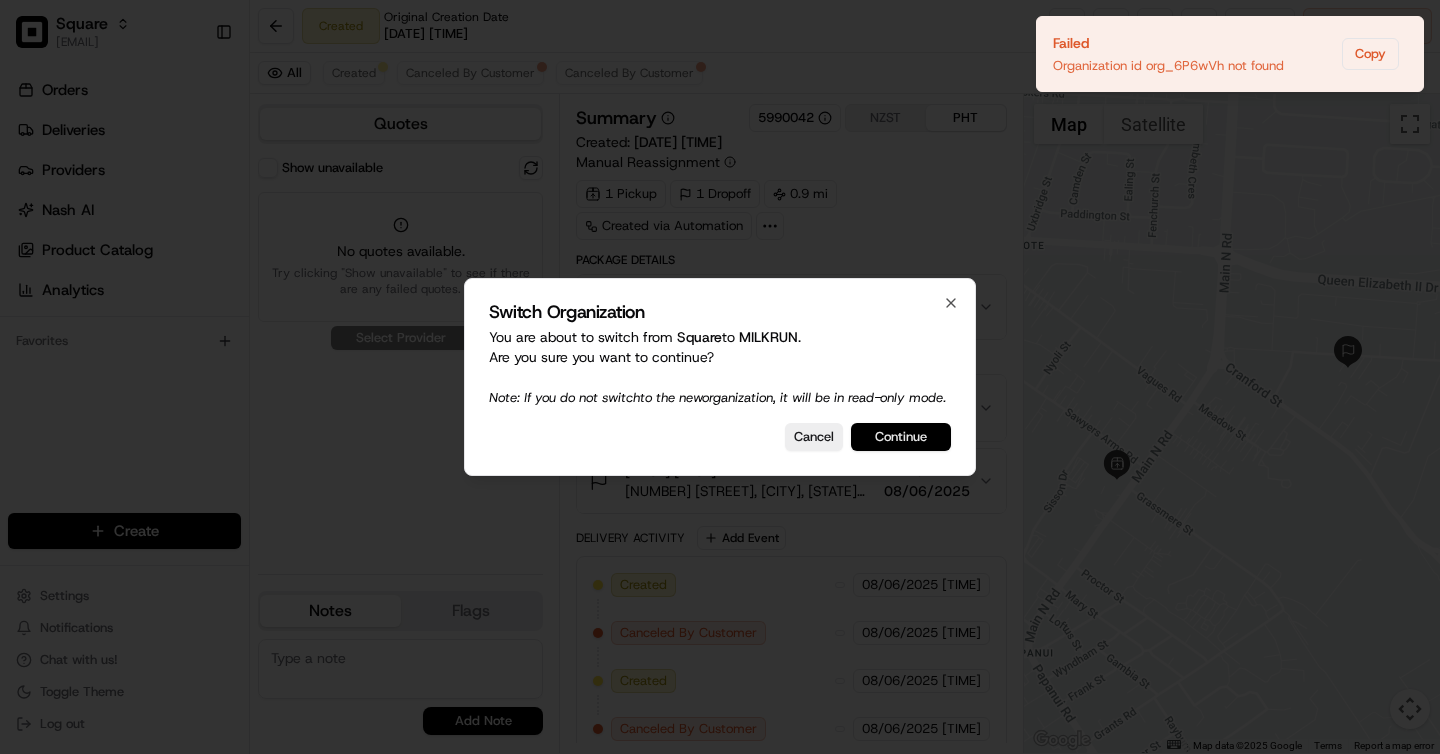 click on "Continue" at bounding box center (901, 437) 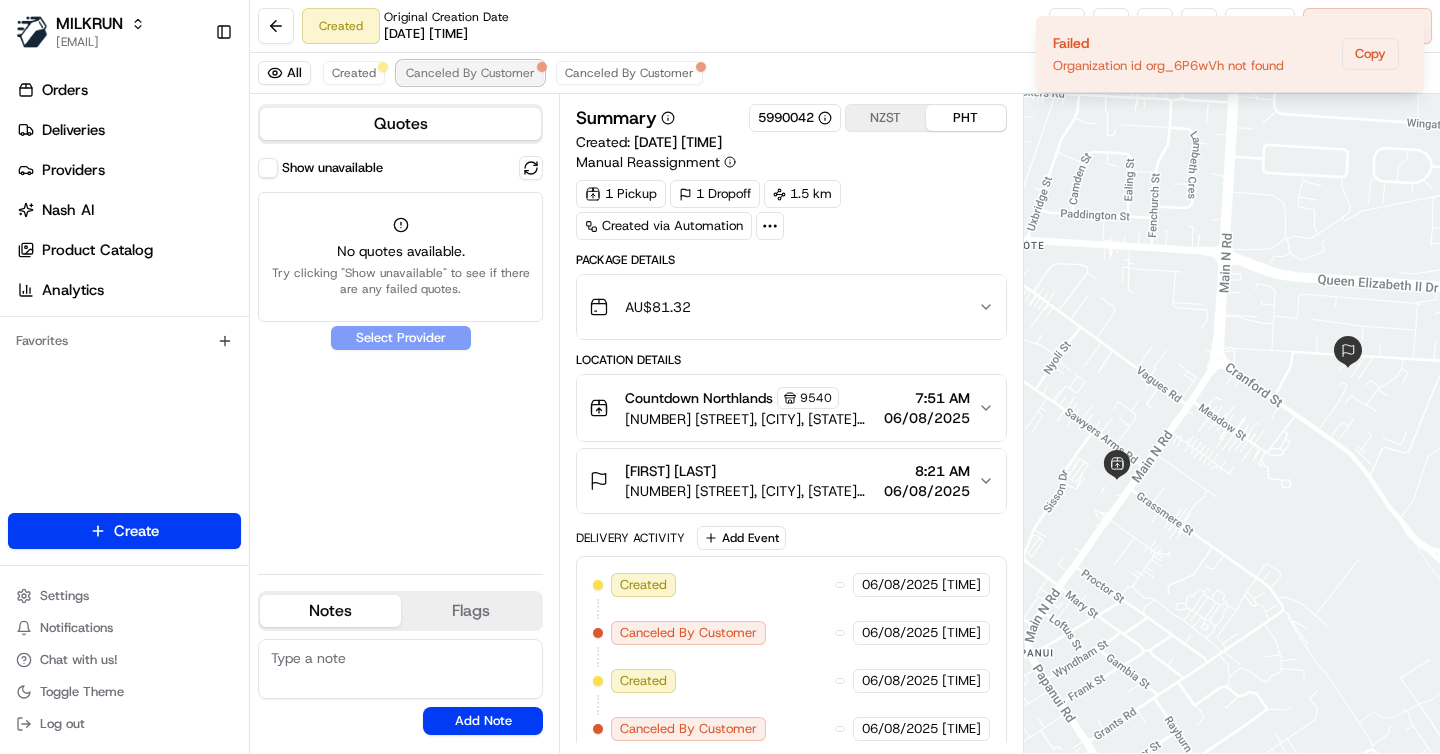 click on "Canceled By Customer" at bounding box center (470, 73) 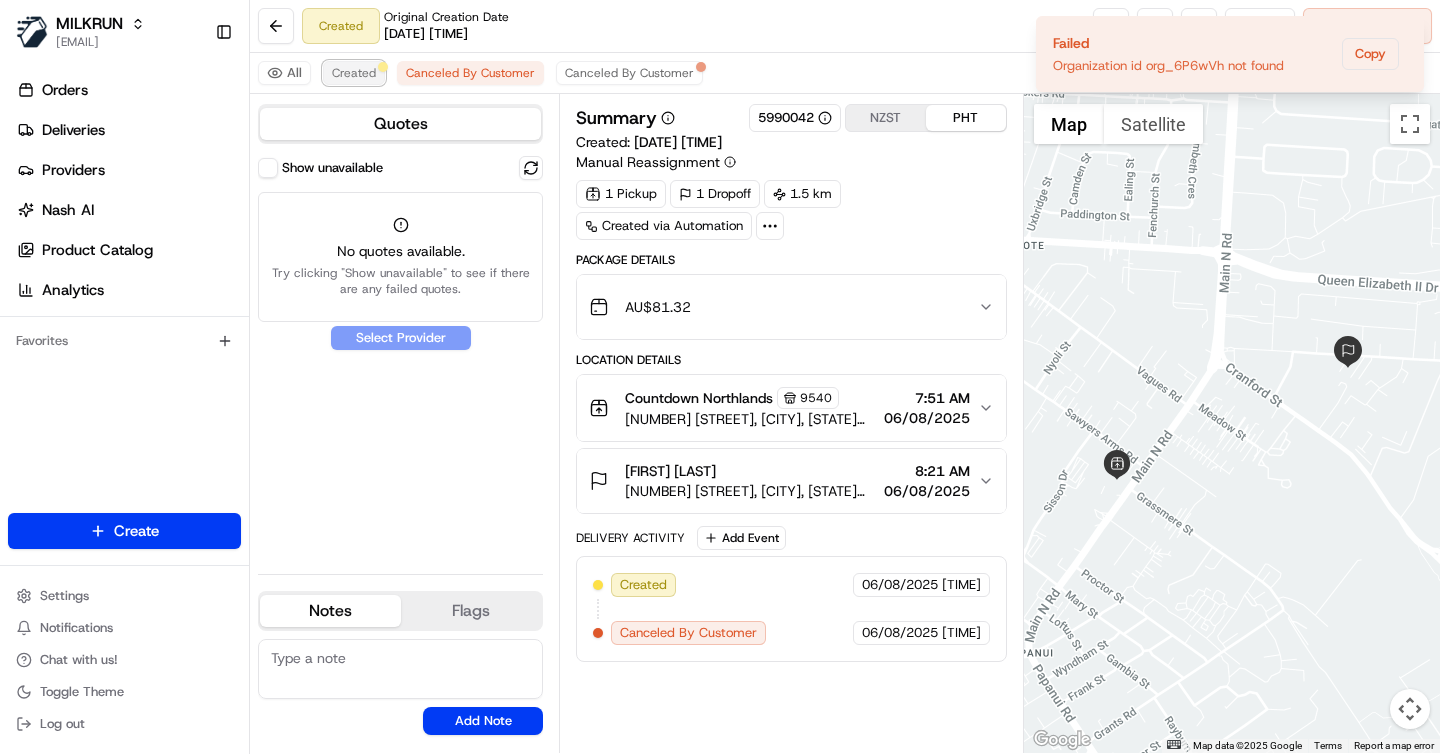 click on "Created" at bounding box center (354, 73) 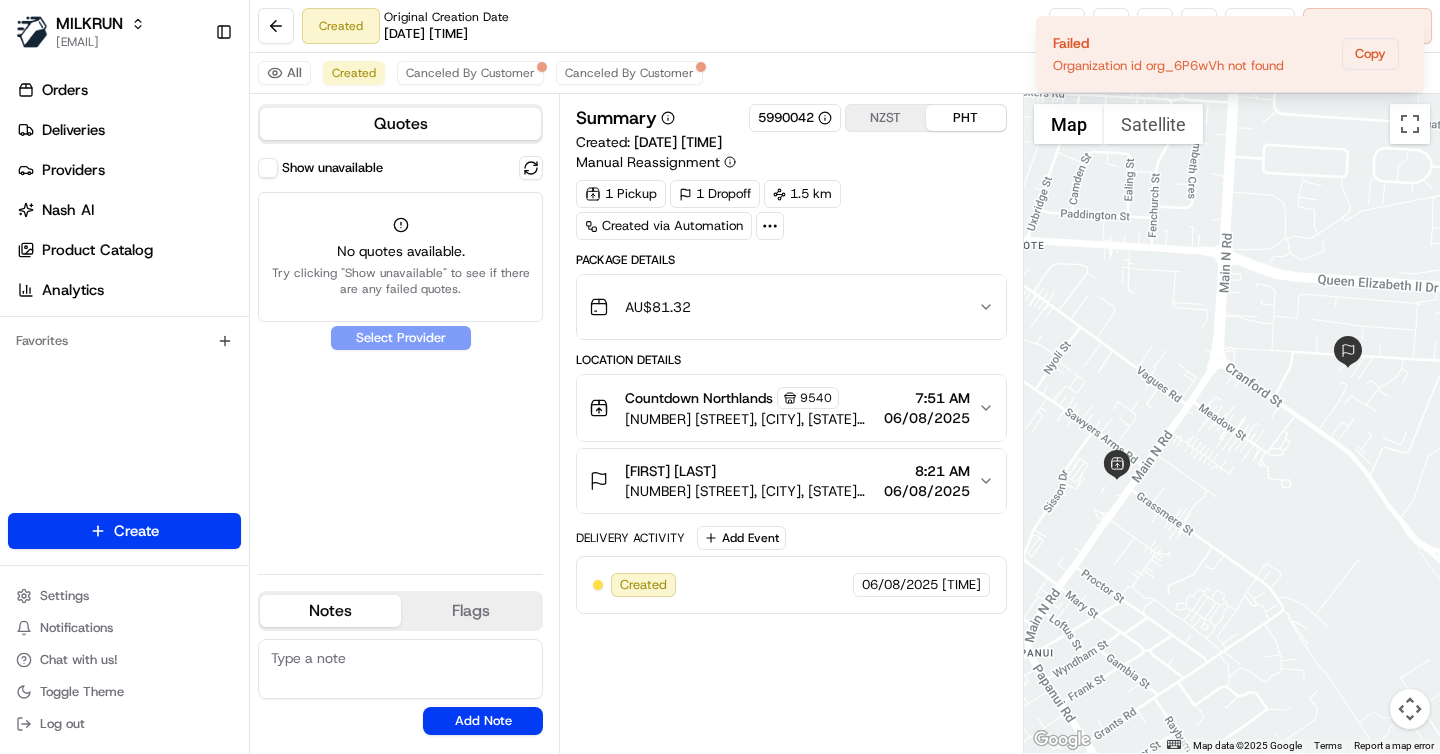 click on "Show unavailable" at bounding box center (268, 168) 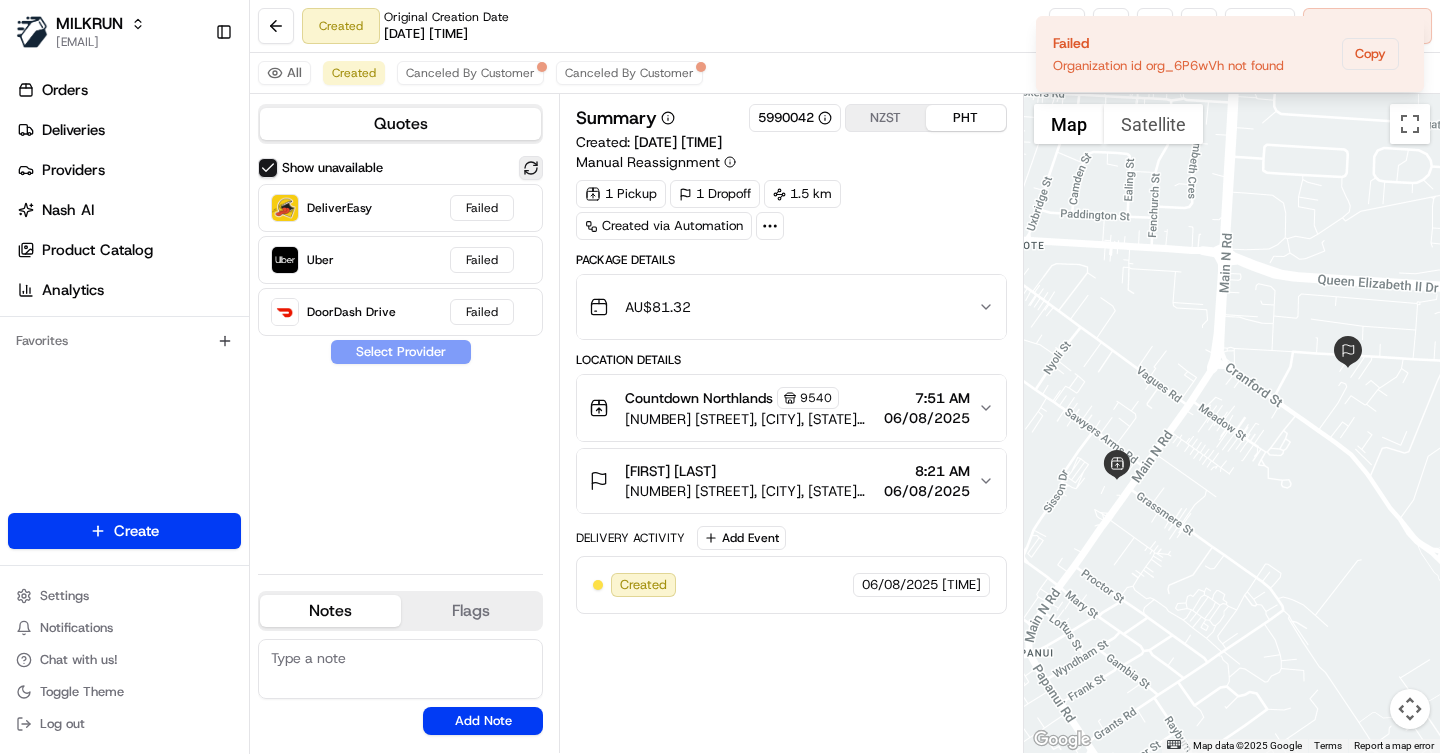 click at bounding box center [531, 168] 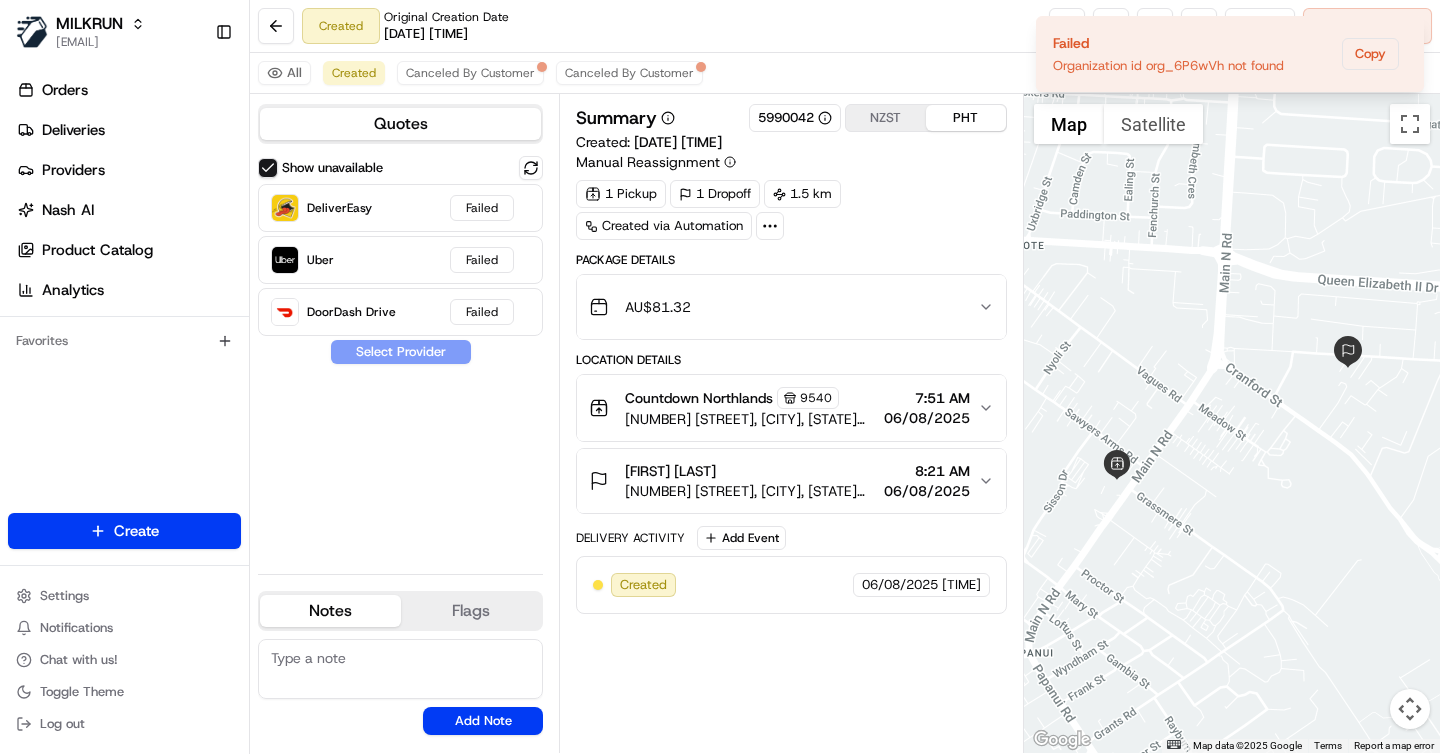 click on "AU$ 81.32" at bounding box center (783, 307) 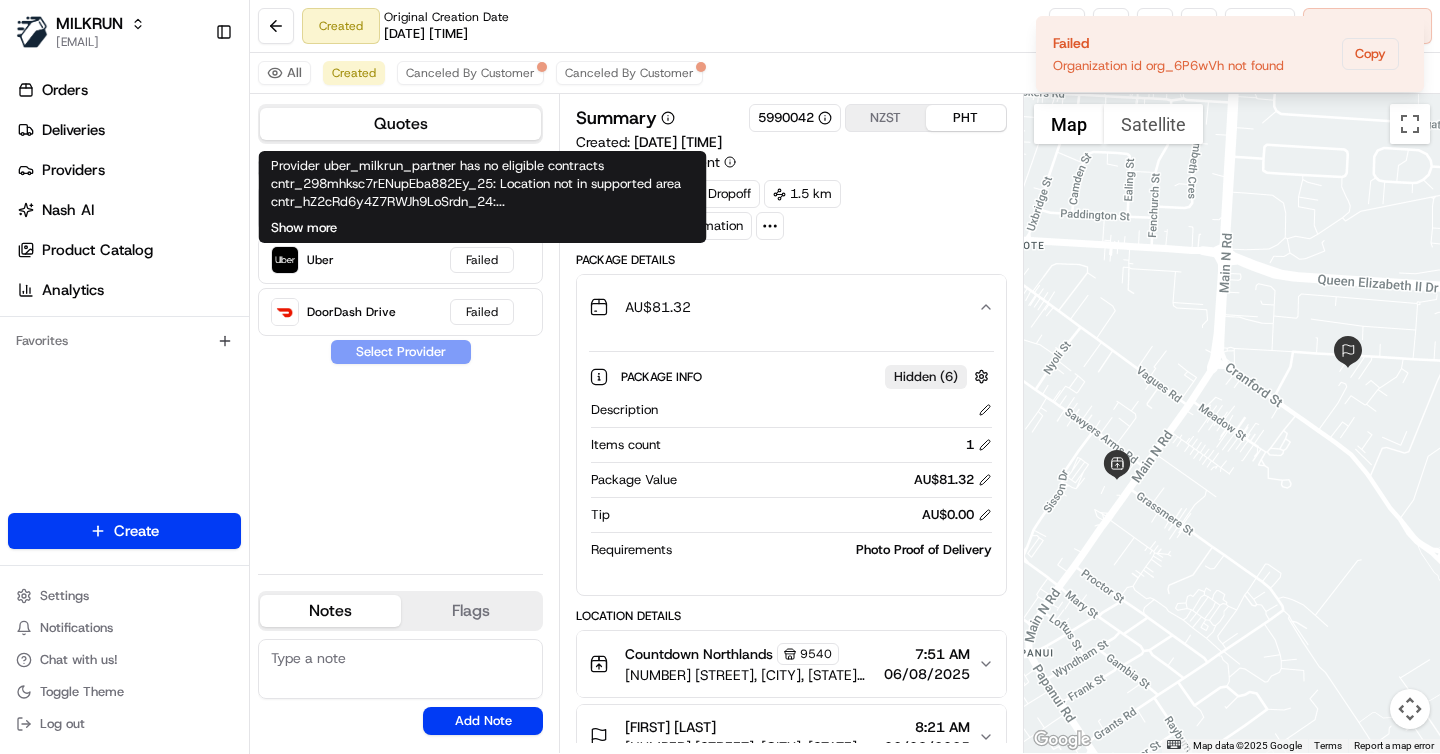 click on "Show more" at bounding box center [304, 228] 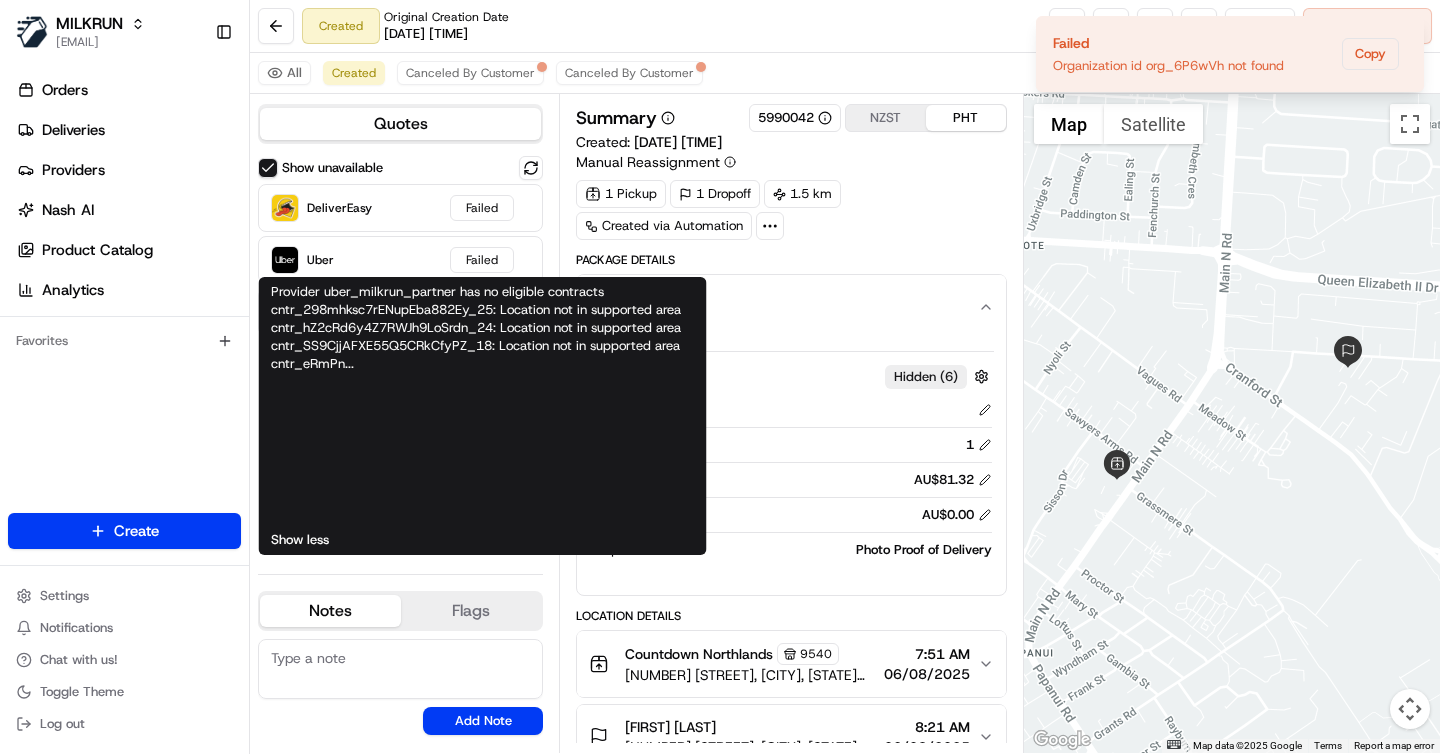 click on "Show less" at bounding box center [300, 540] 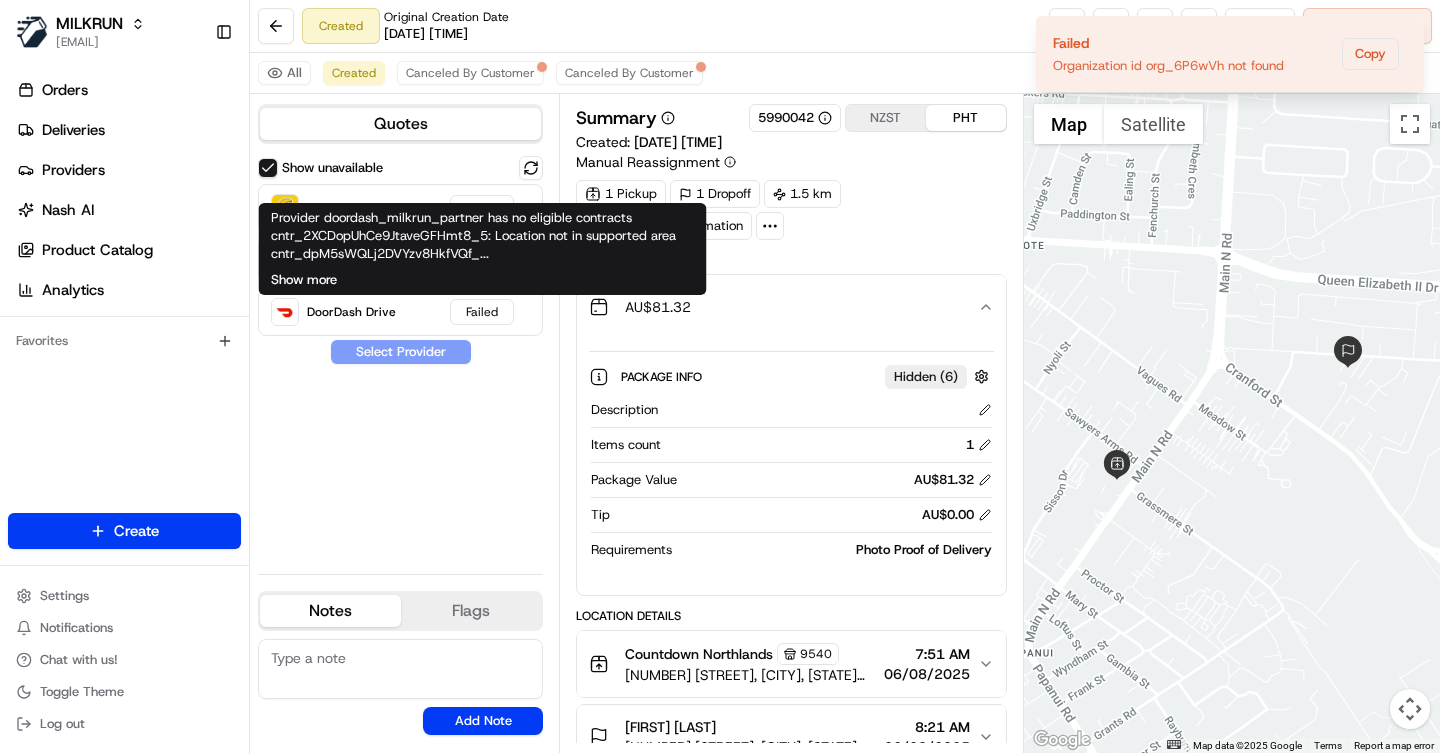 click on "Show more" at bounding box center [304, 280] 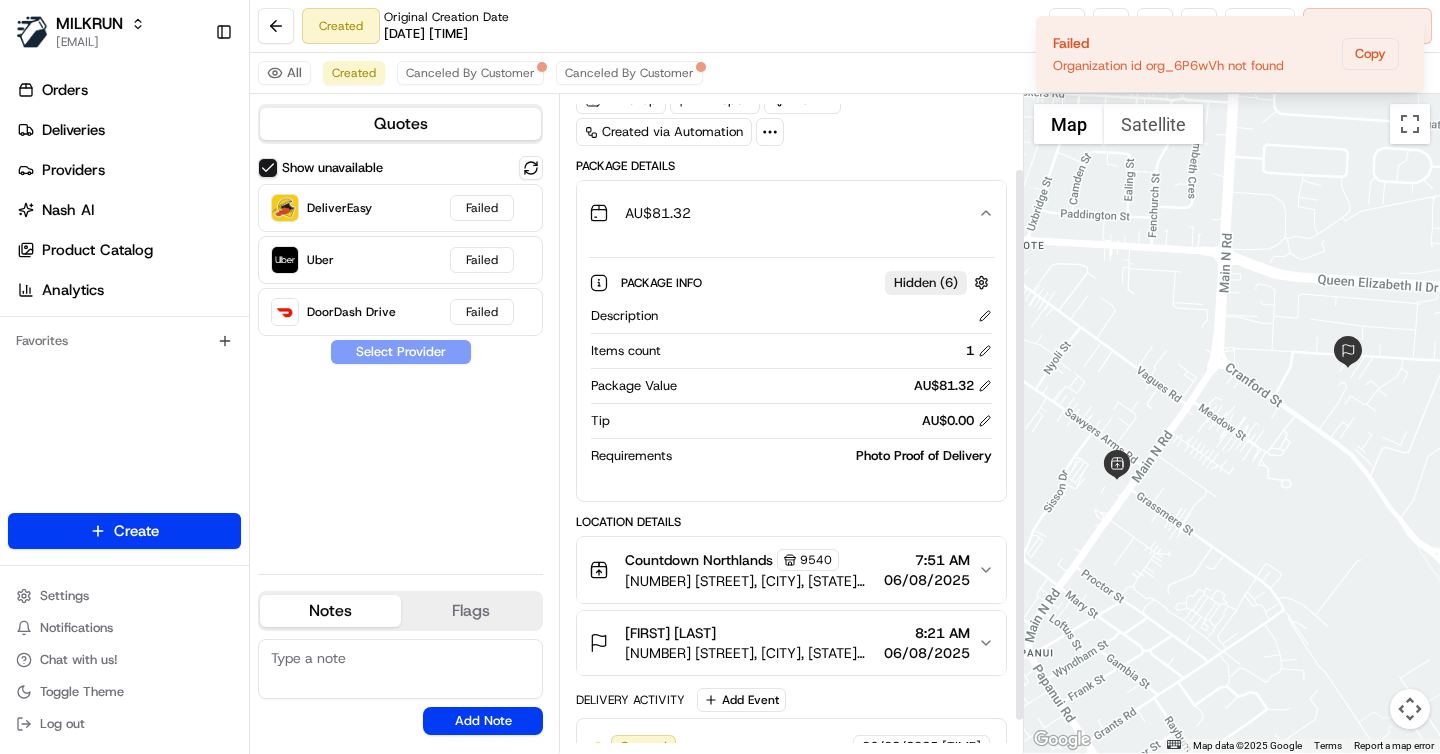 scroll, scrollTop: 65, scrollLeft: 0, axis: vertical 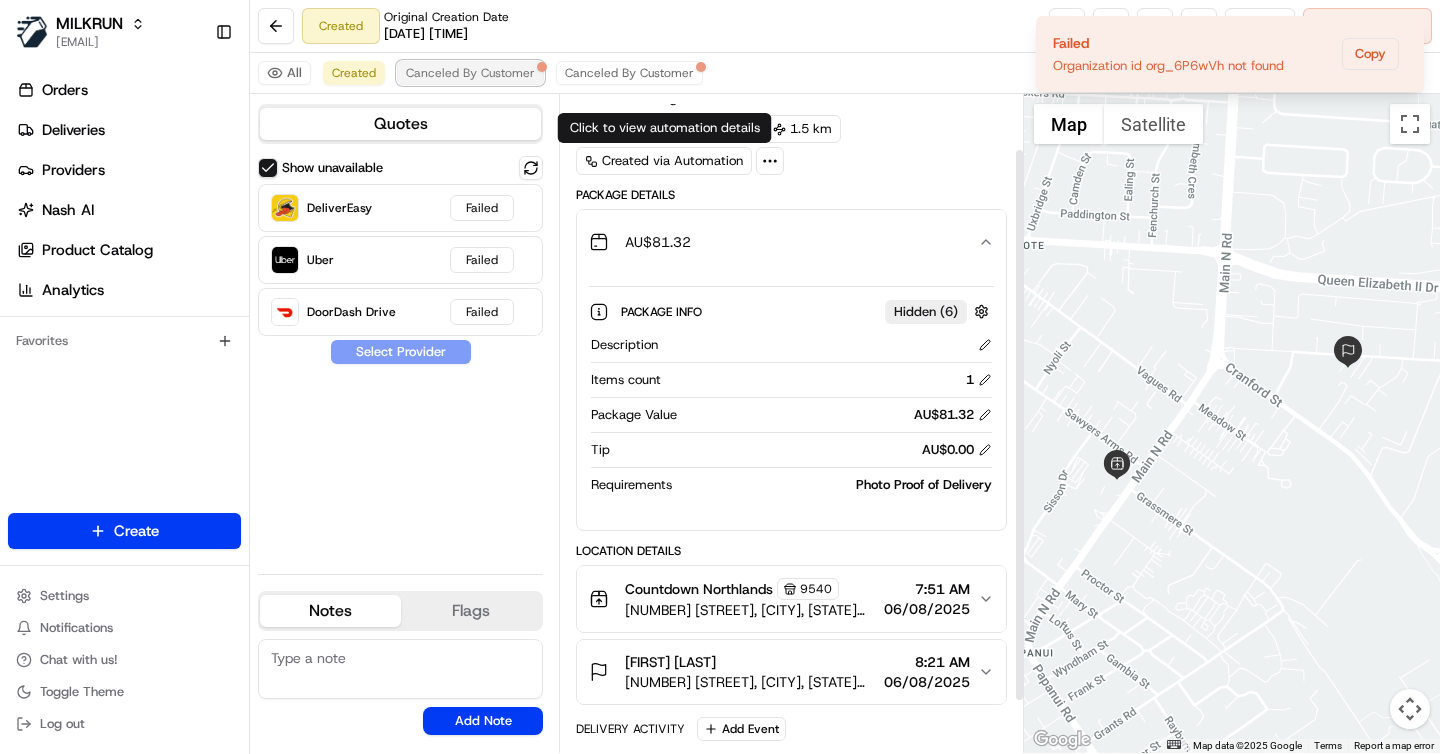 click on "Canceled By Customer" at bounding box center [470, 73] 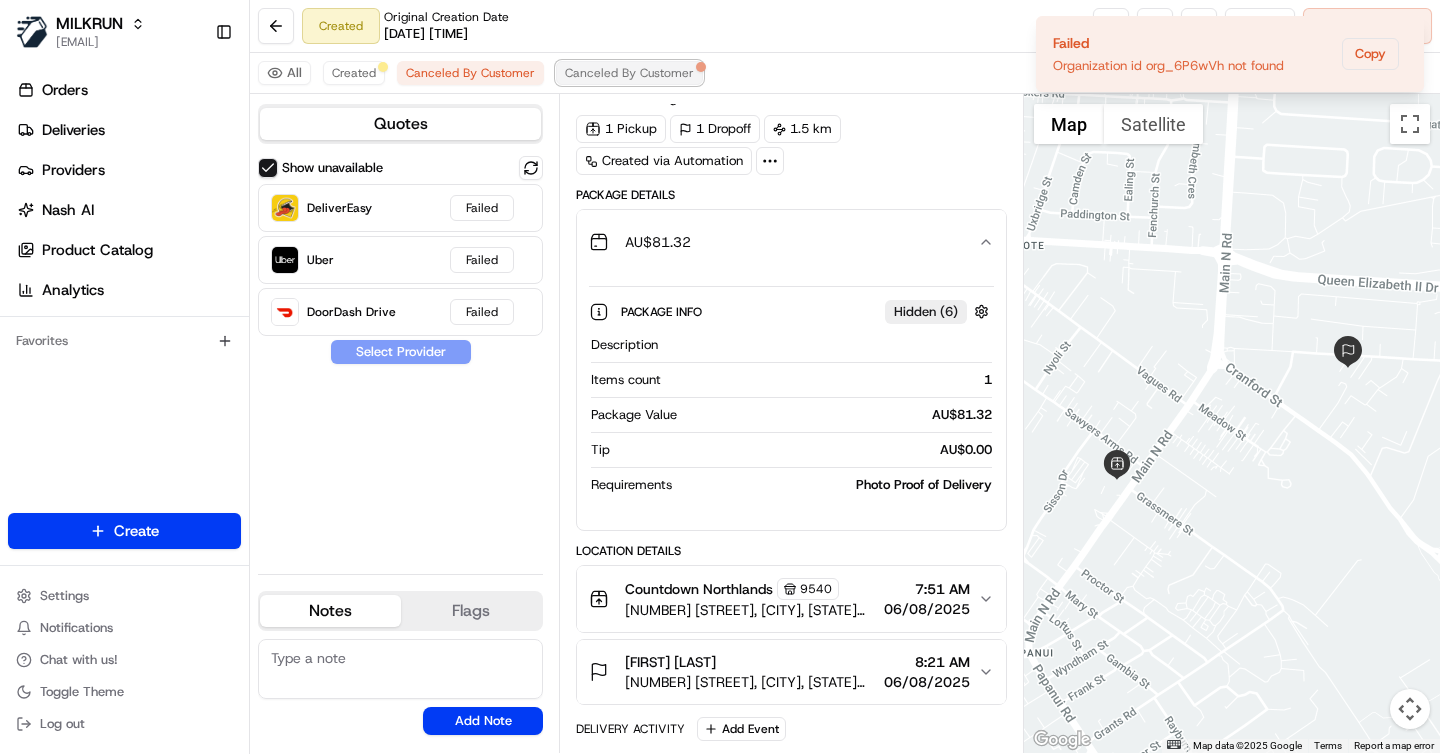 click on "Canceled By Customer" at bounding box center [629, 73] 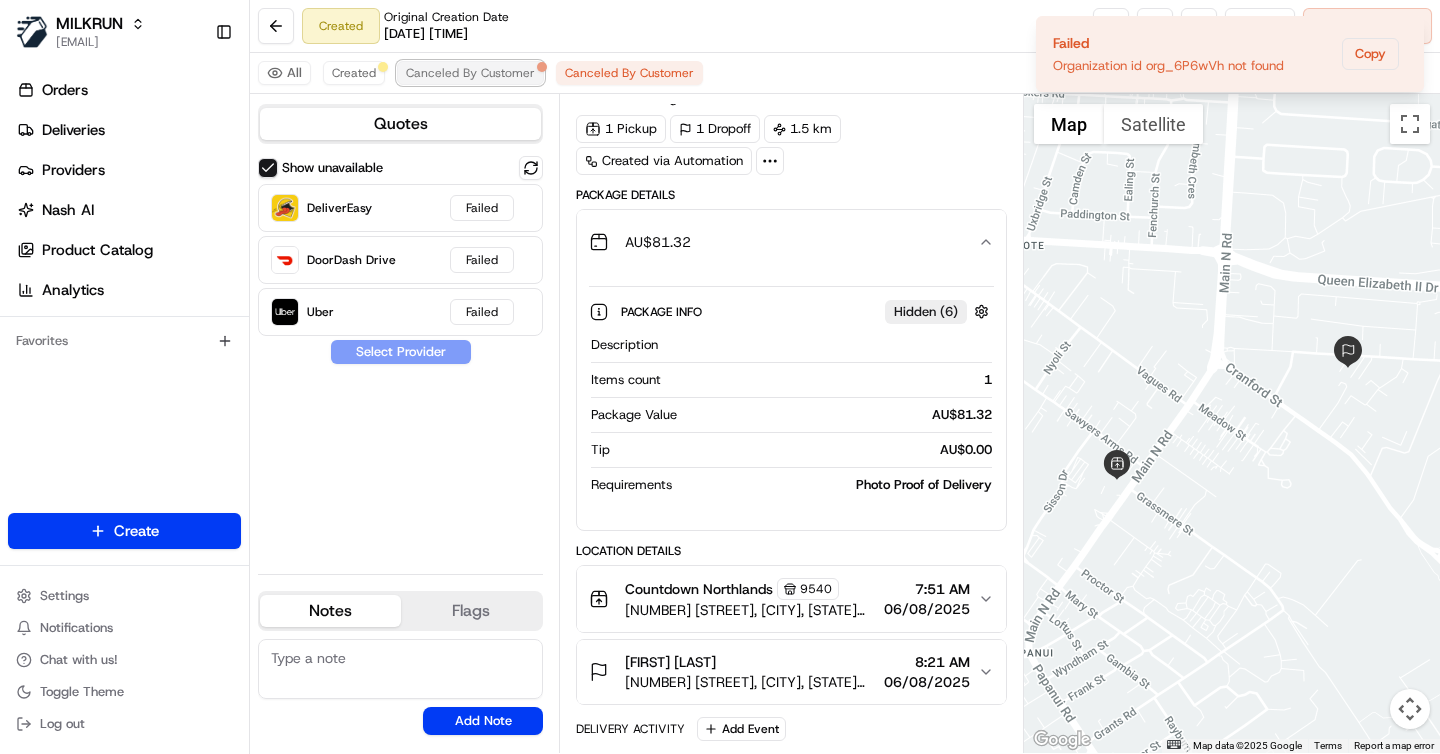 click on "Canceled By Customer" at bounding box center [470, 73] 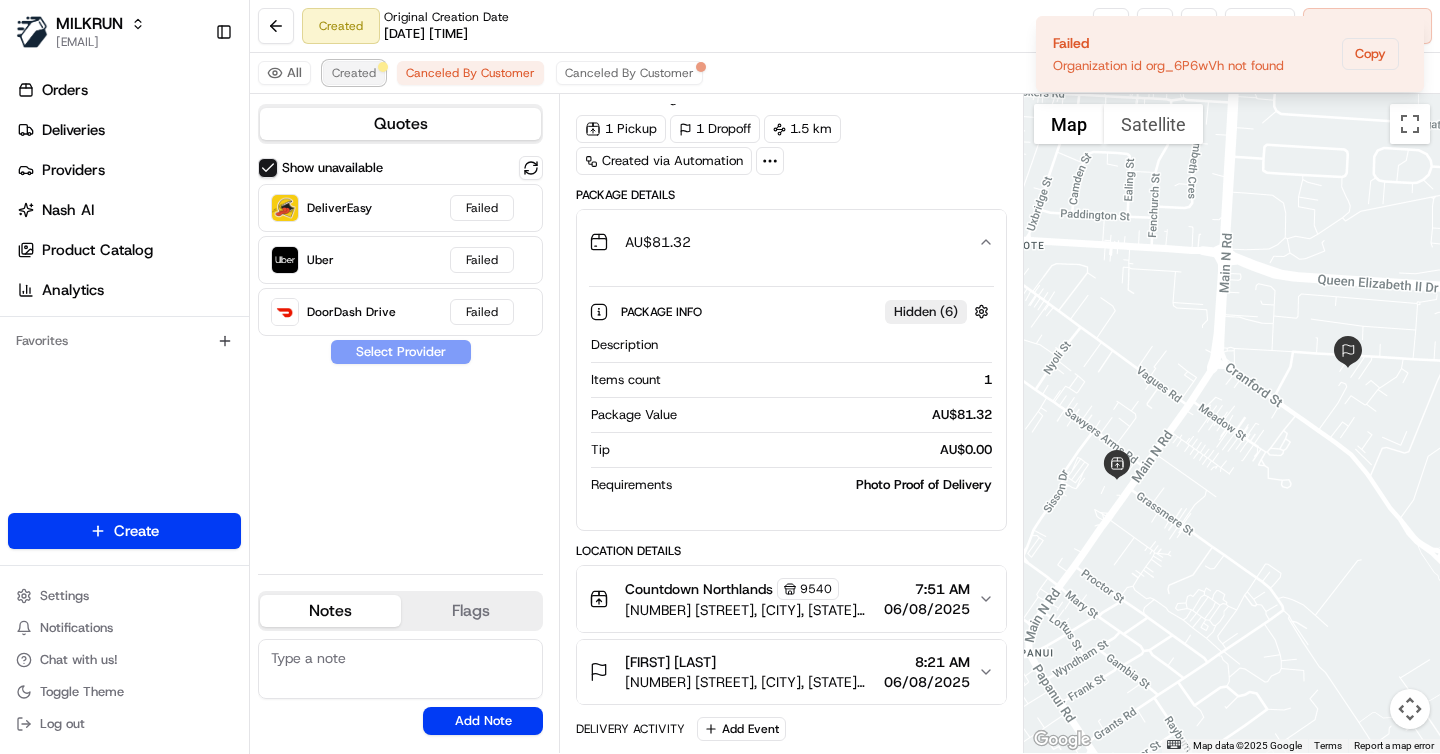 click on "Created" at bounding box center (354, 73) 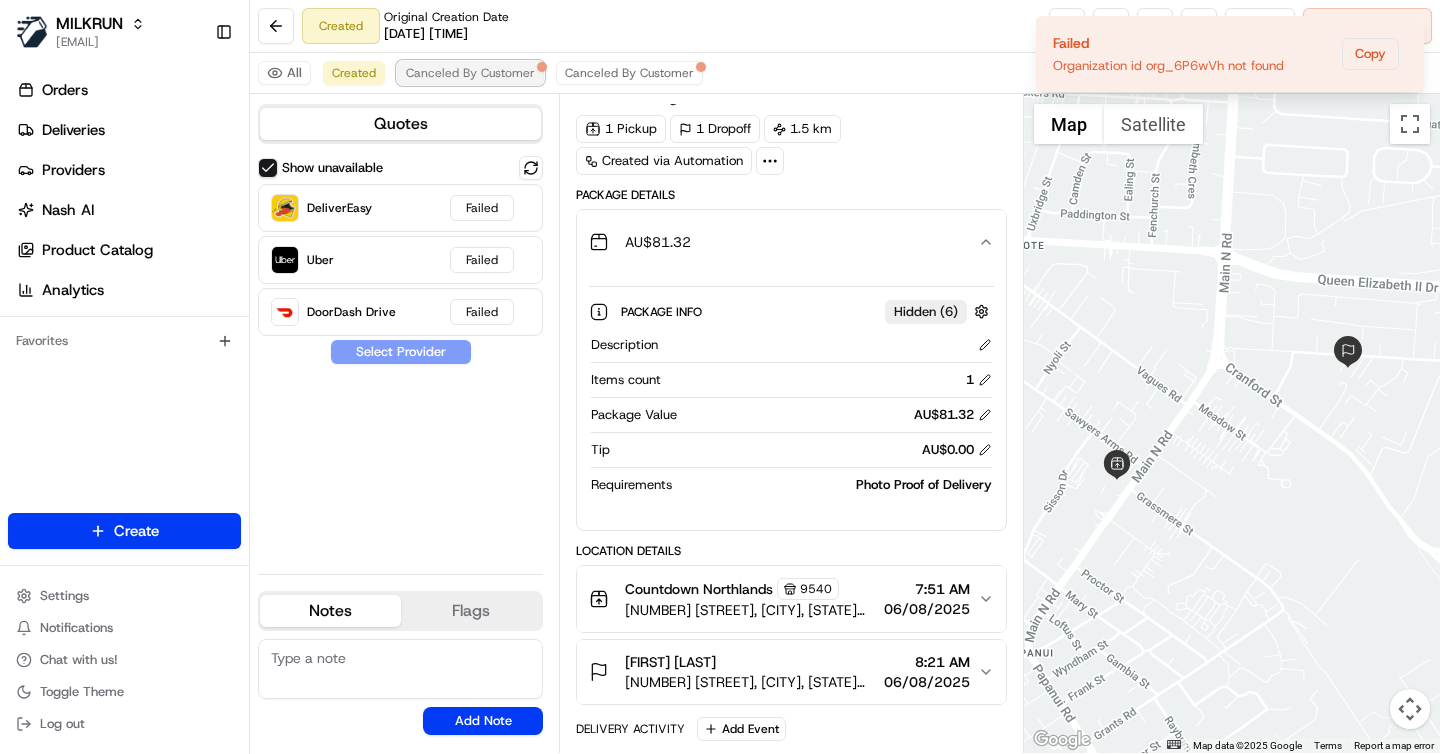 click on "Canceled By Customer" at bounding box center [470, 73] 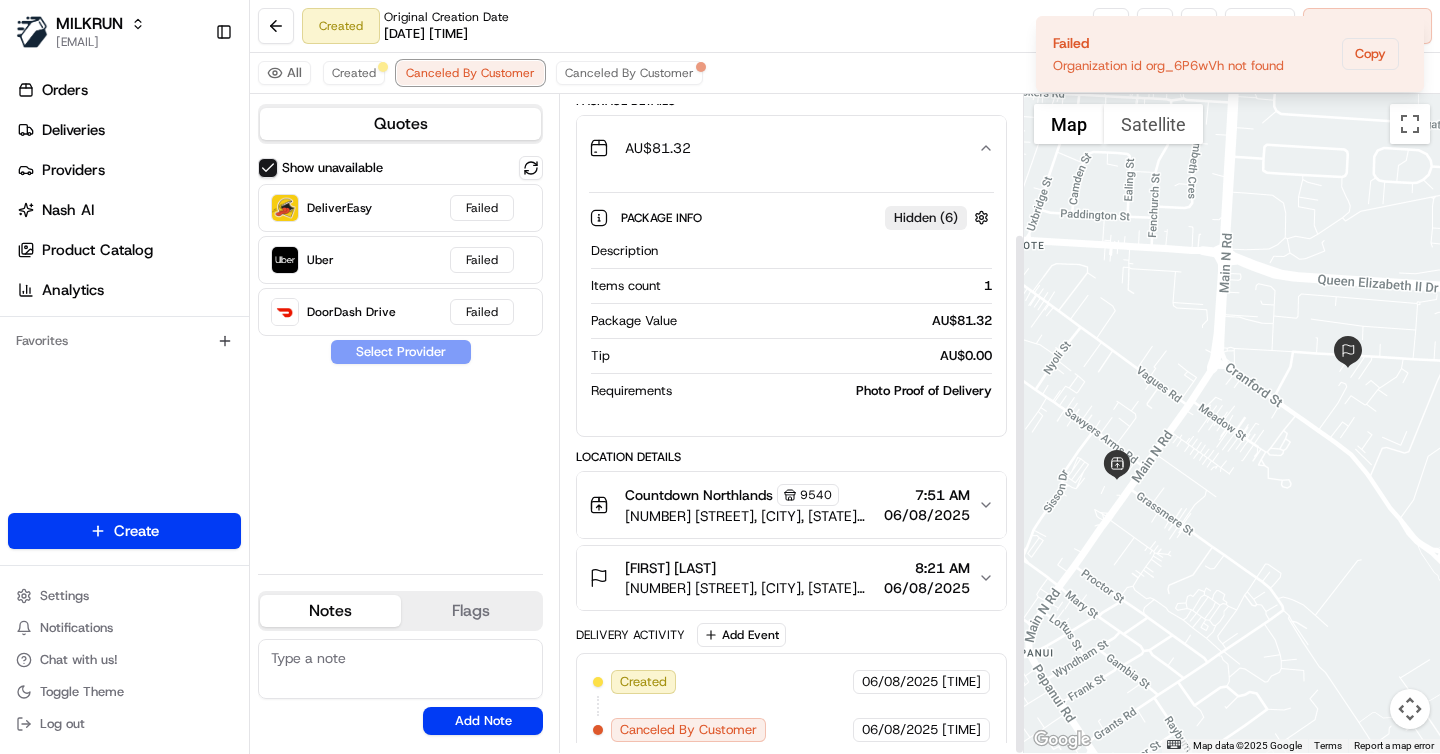 scroll, scrollTop: 175, scrollLeft: 0, axis: vertical 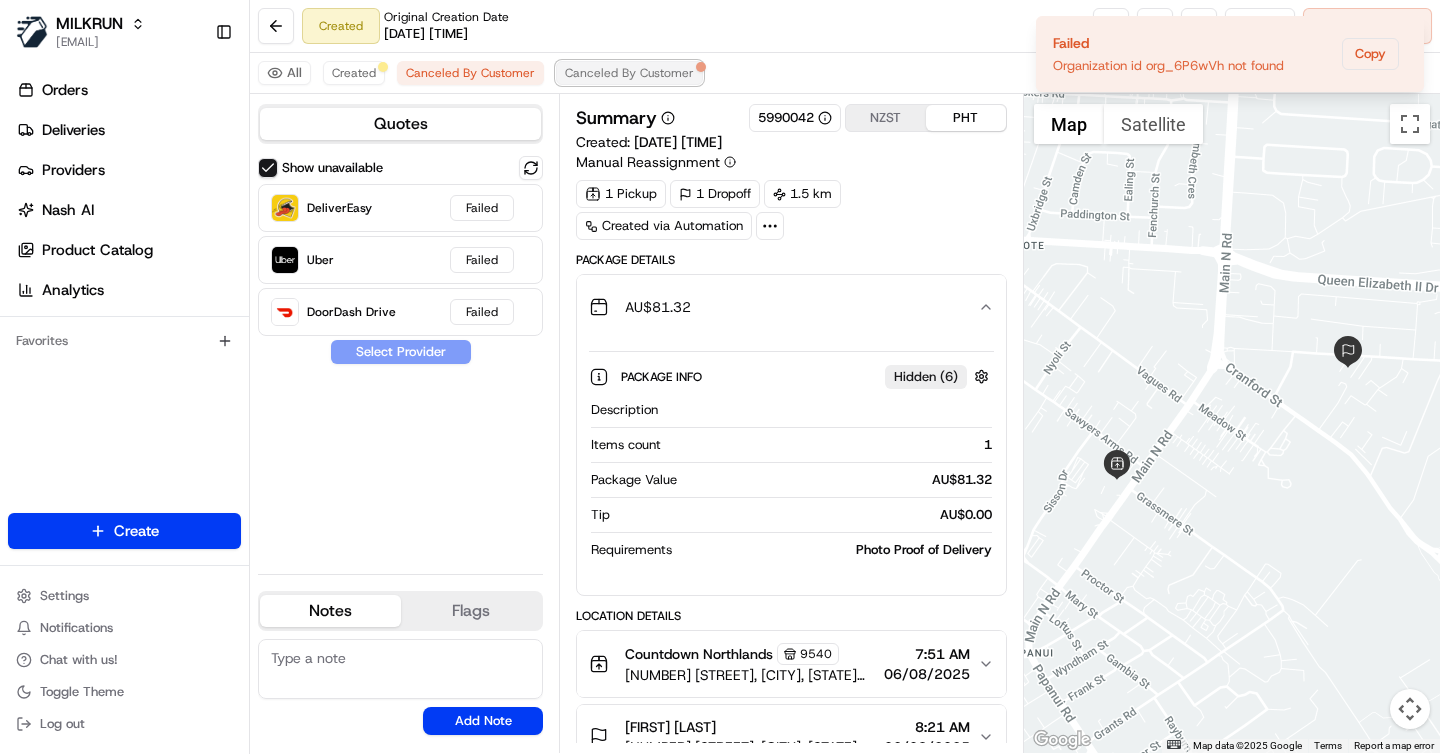 click on "Canceled By Customer" at bounding box center (629, 73) 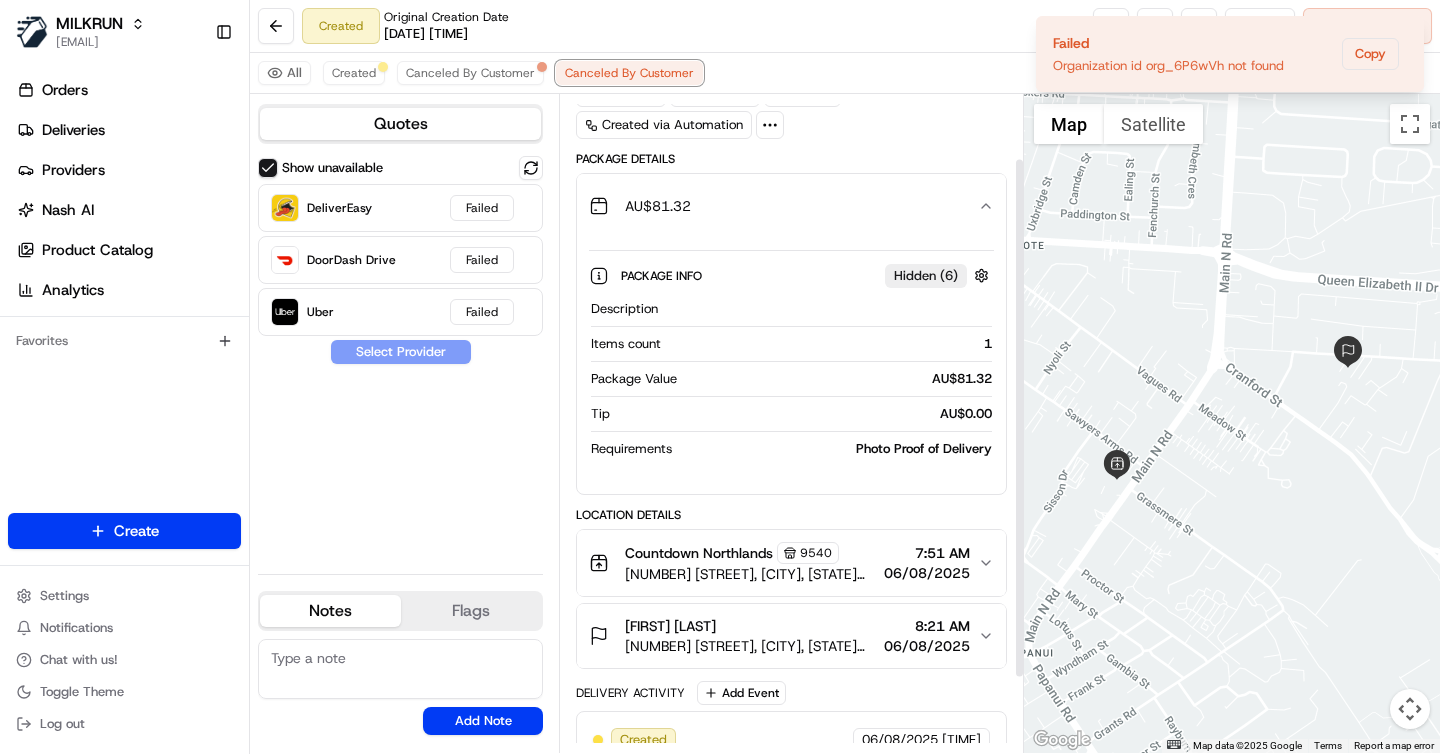 scroll, scrollTop: 159, scrollLeft: 0, axis: vertical 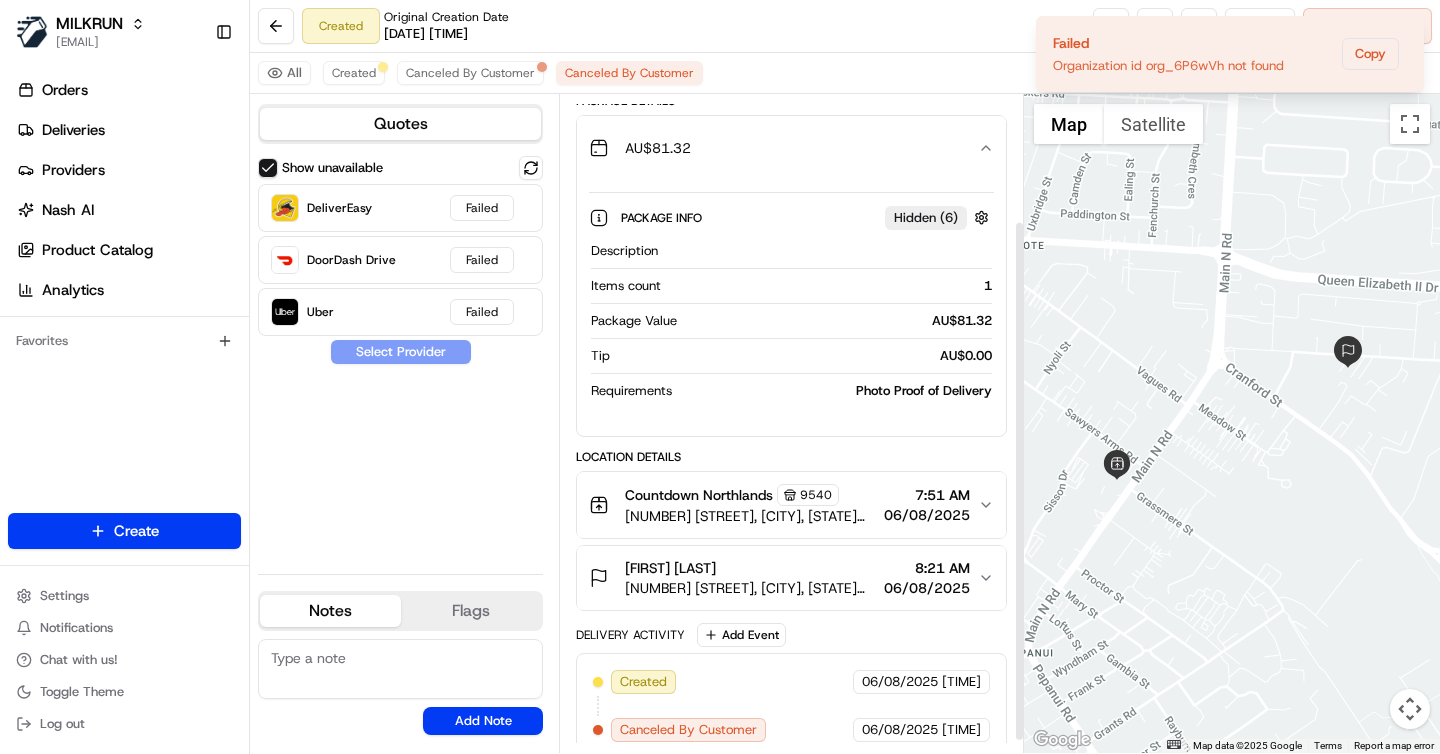 click on "Package Info Hidden ( 6 ) Description Items count 1 Package Value AU$ 81.32 Tip AU$ 0.00 Requirements Photo Proof of Delivery" at bounding box center (791, 300) 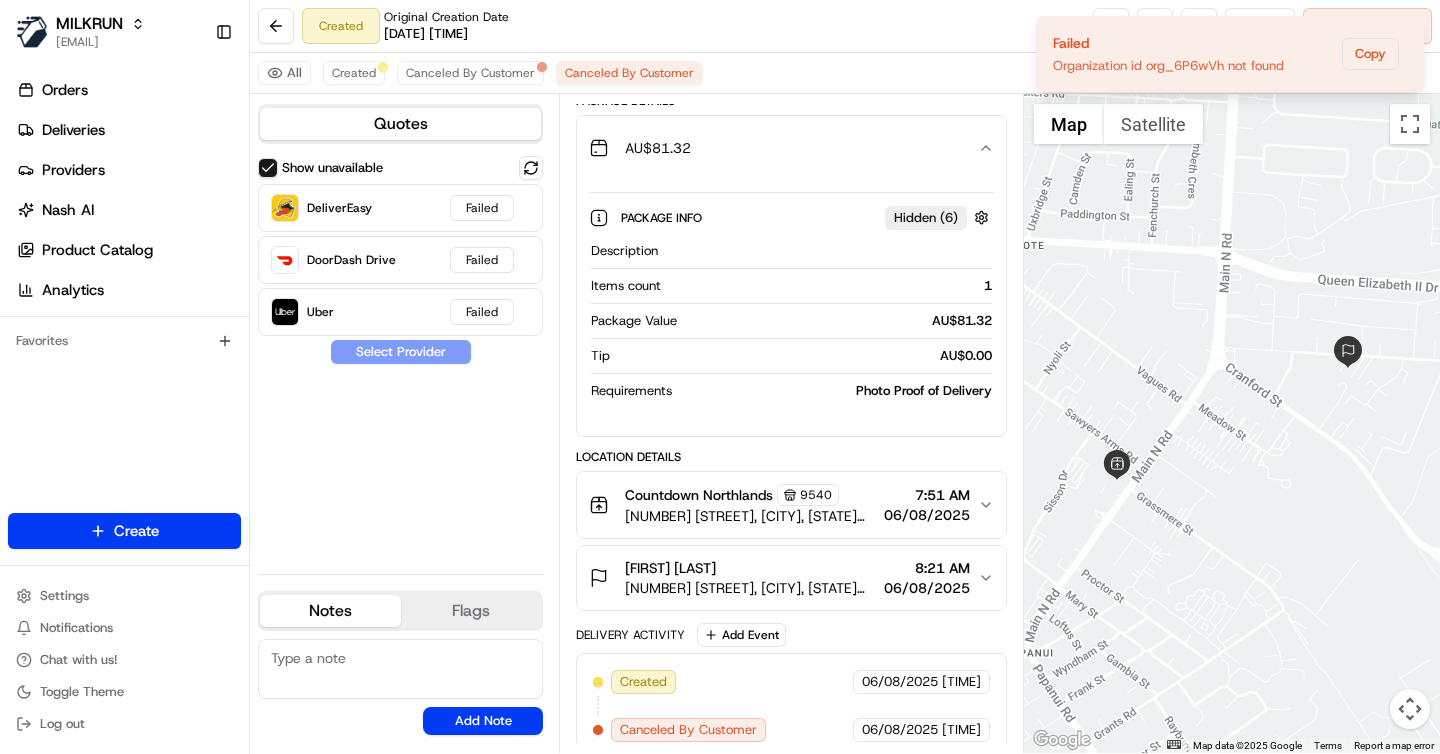 click on "Photo Proof of Delivery" at bounding box center (835, 391) 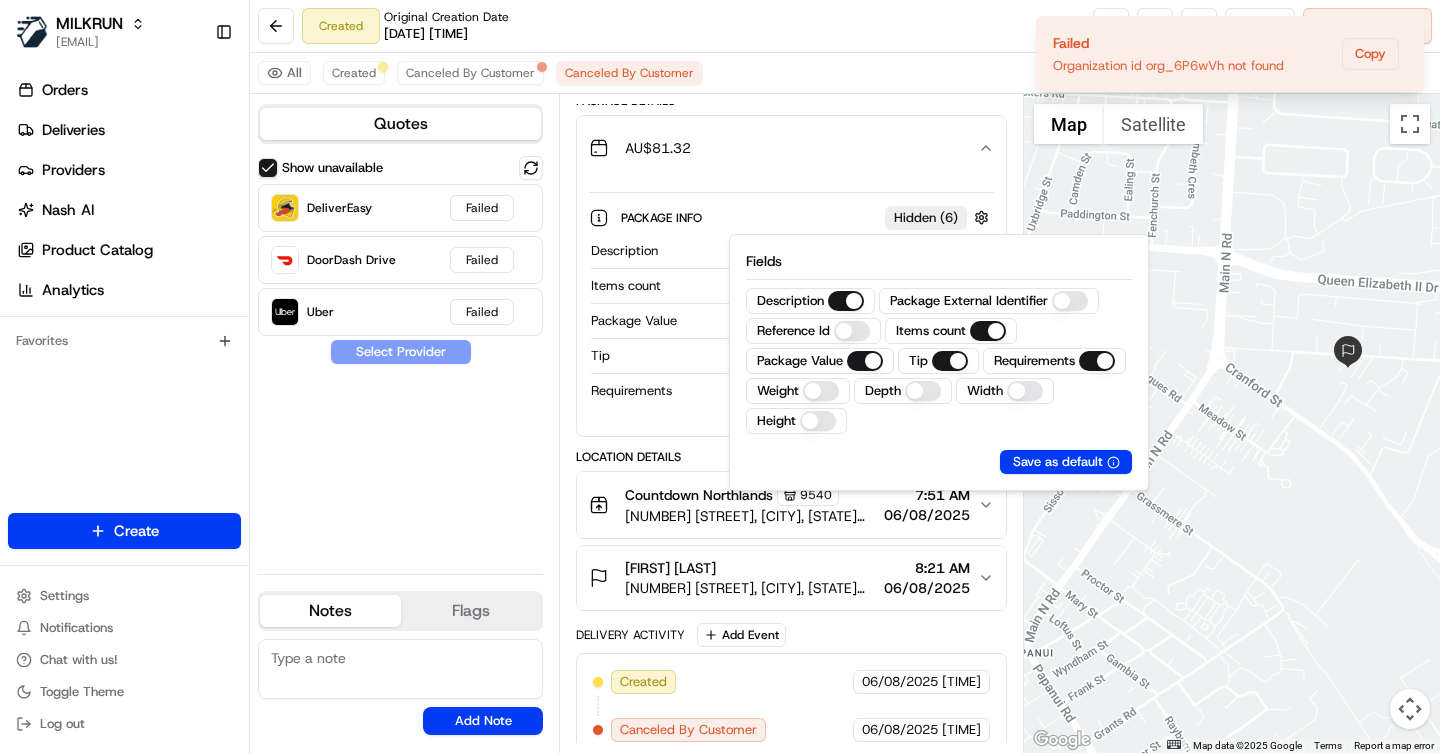 click on "AU$ 81.32" at bounding box center [791, 148] 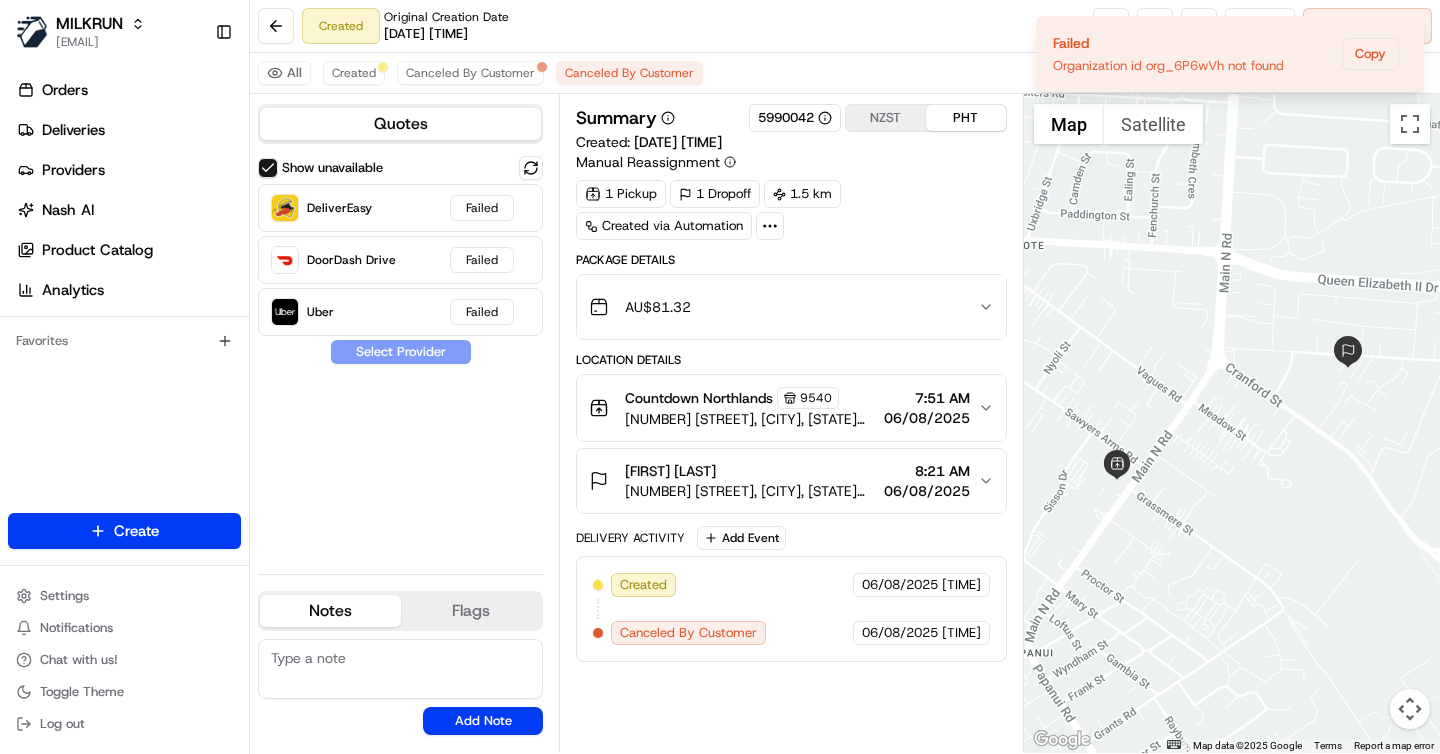 click on "[FIRST] [LAST] [NUMBER] [STREET], [CITY], [STATE] [POSTAL_CODE], [COUNTRY] [TIME] [DATE]" at bounding box center [791, 481] 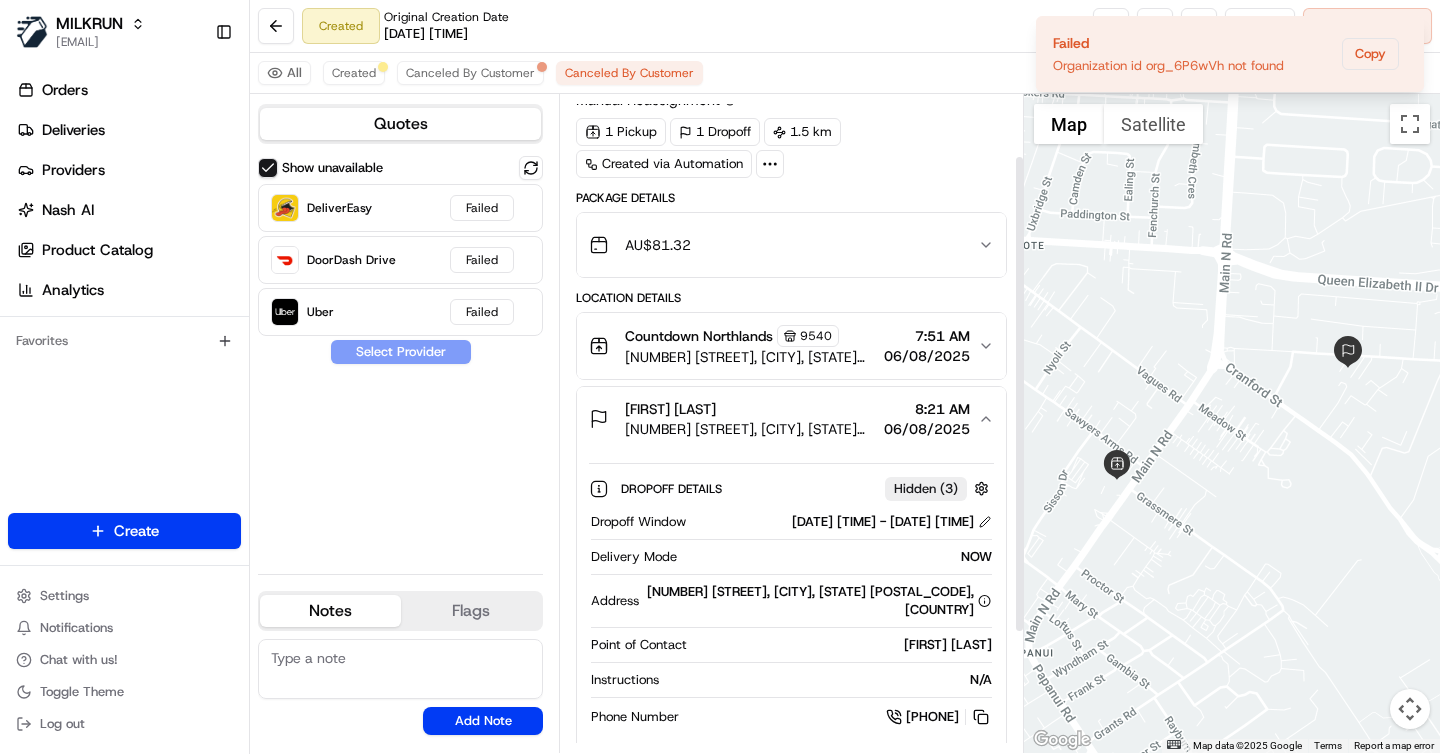 scroll, scrollTop: 120, scrollLeft: 0, axis: vertical 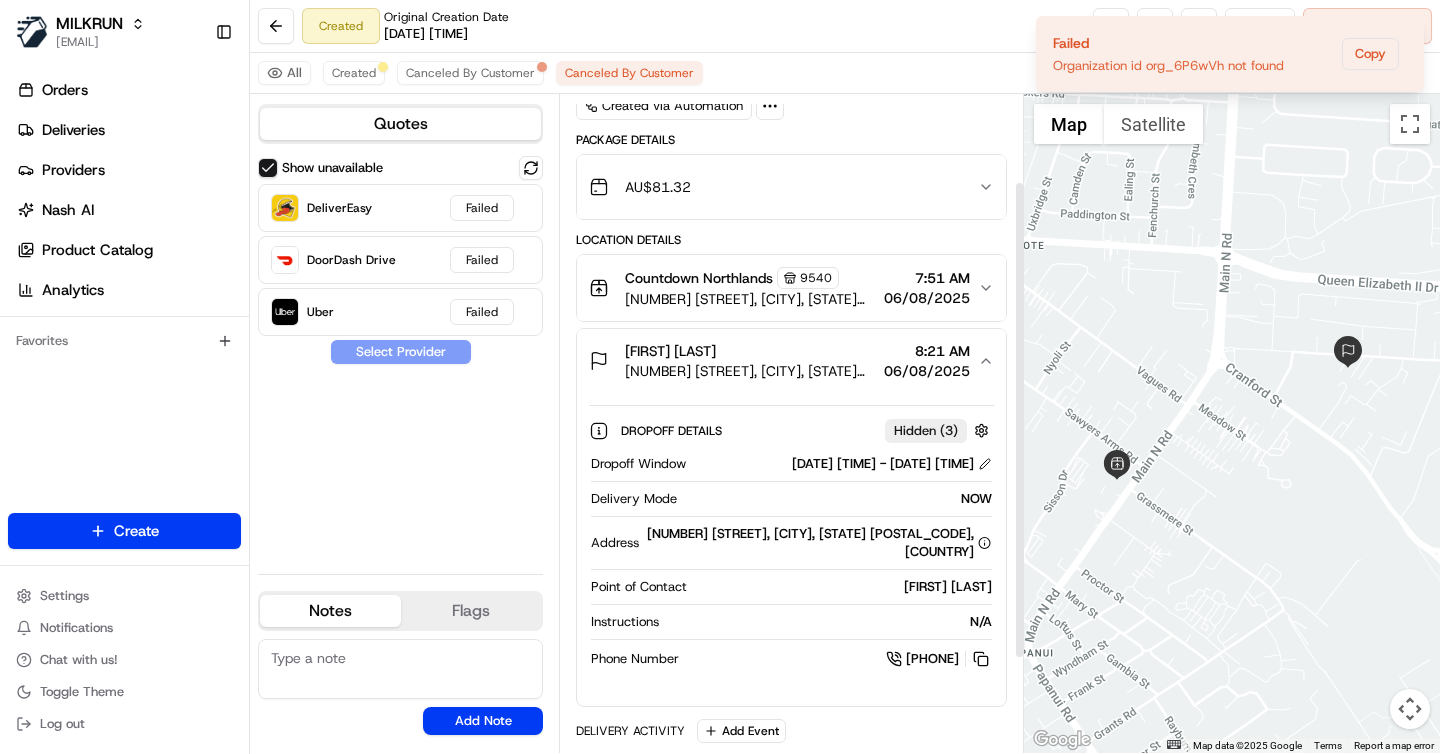 click on "[NUMBER] [STREET], [CITY], [STATE] [POSTAL_CODE], [COUNTRY]" at bounding box center [750, 299] 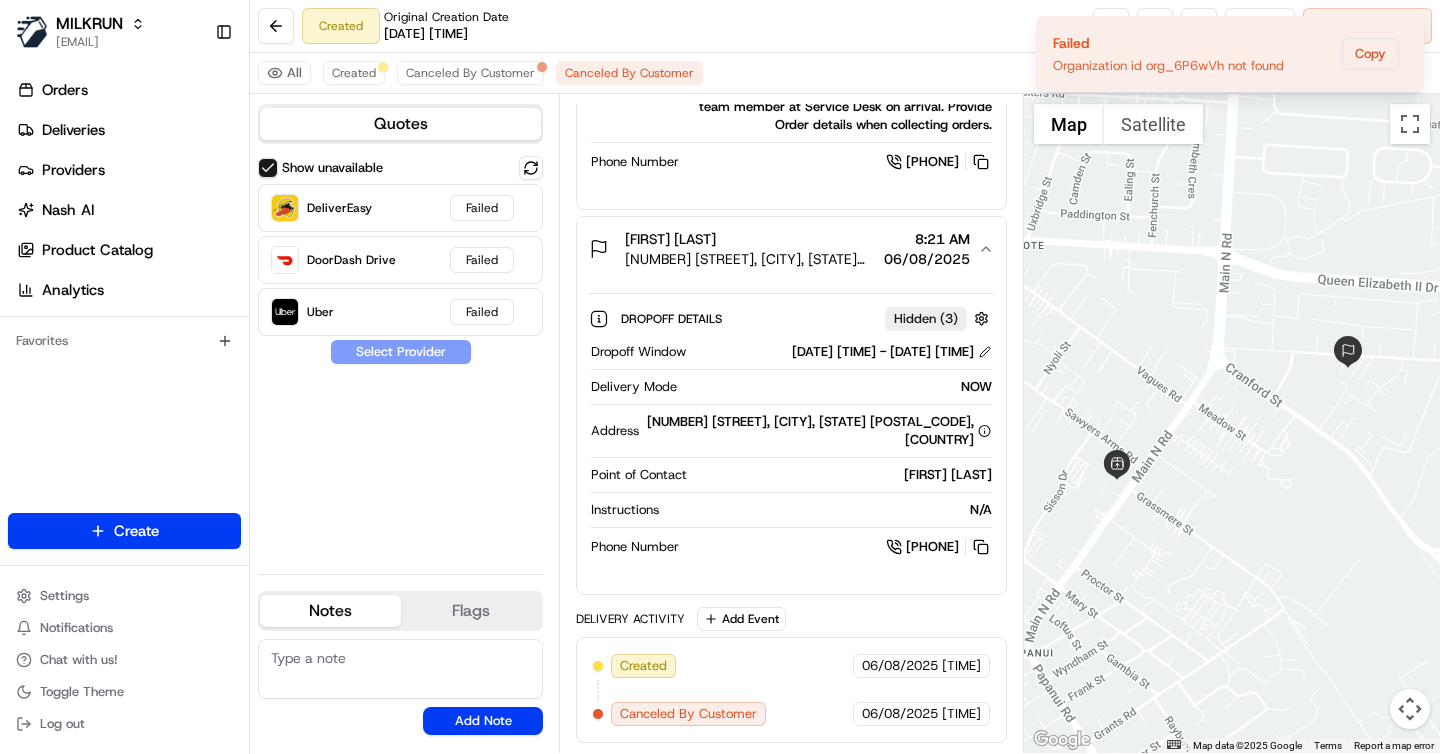 scroll, scrollTop: 0, scrollLeft: 0, axis: both 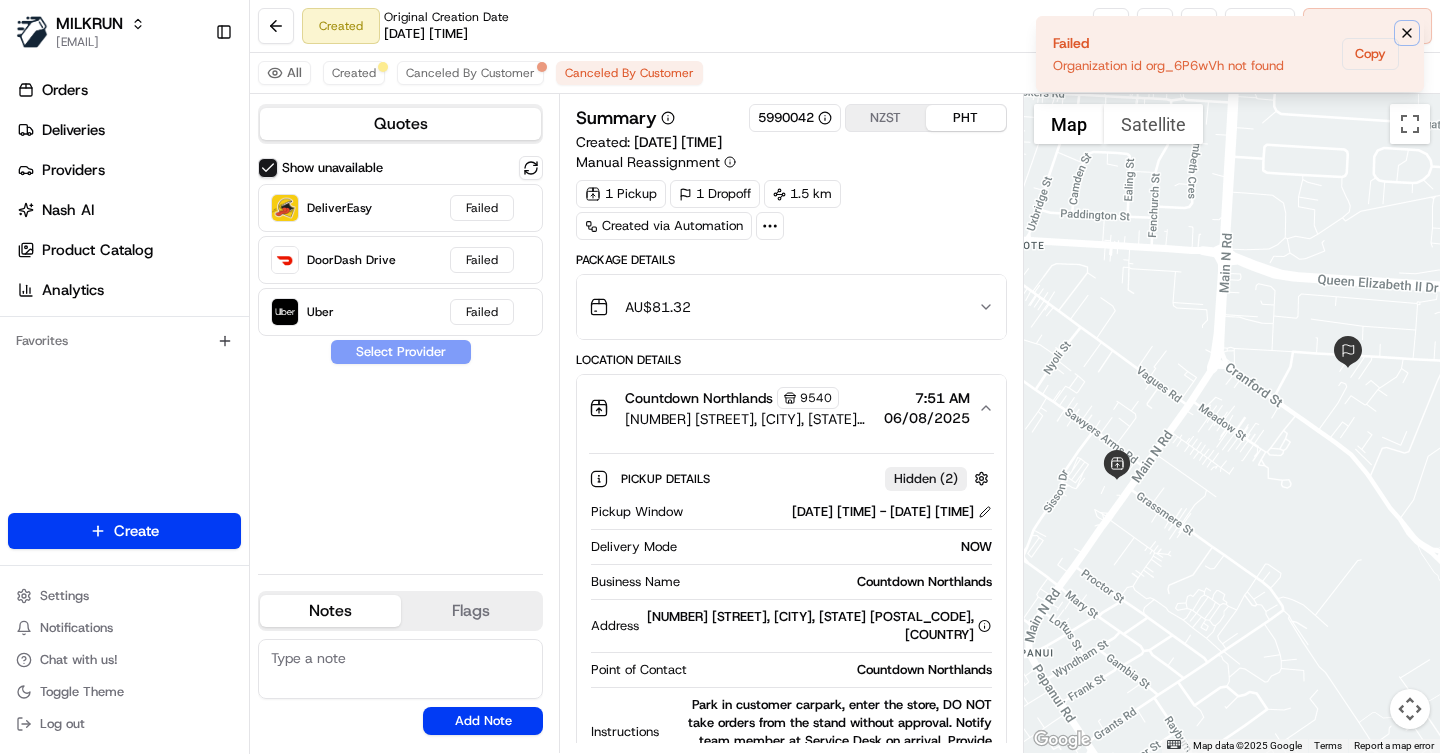 click 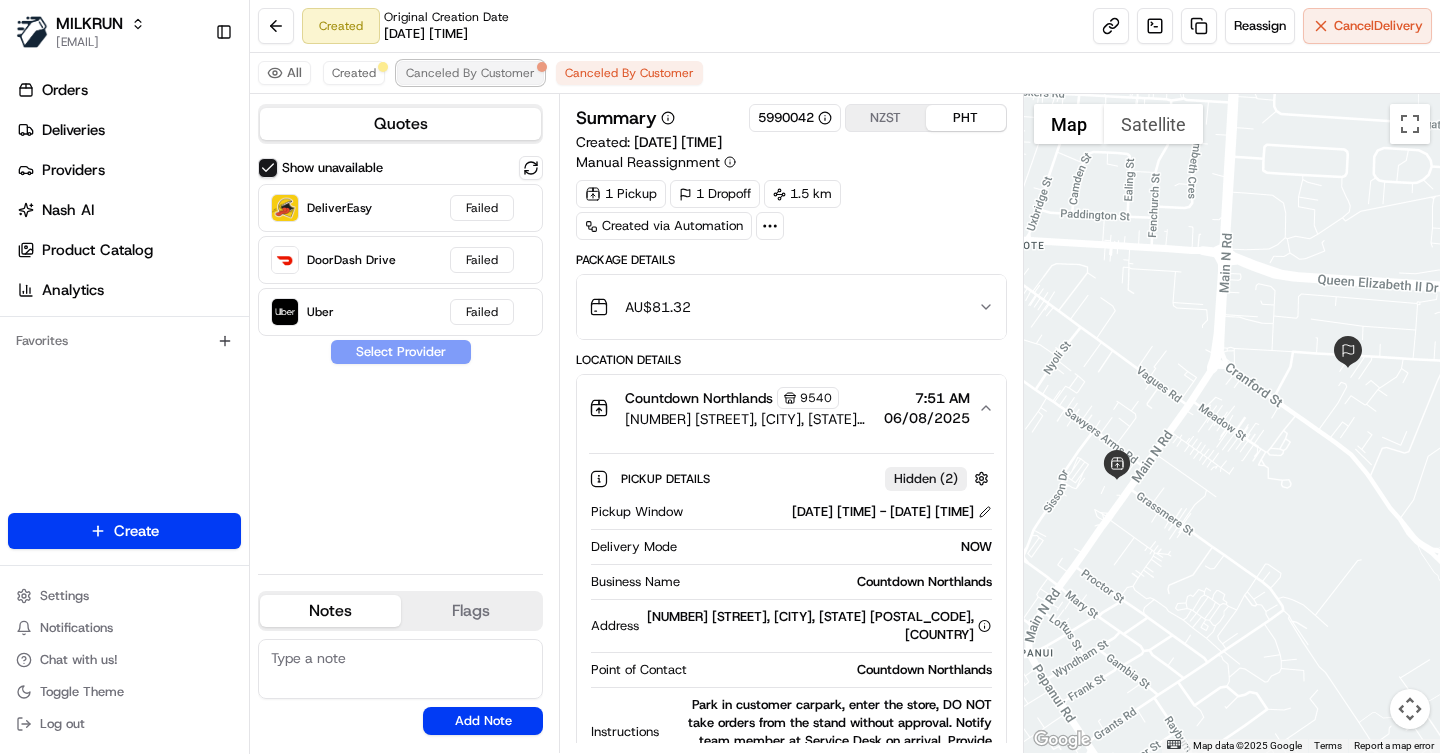 click on "Canceled By Customer" at bounding box center (470, 73) 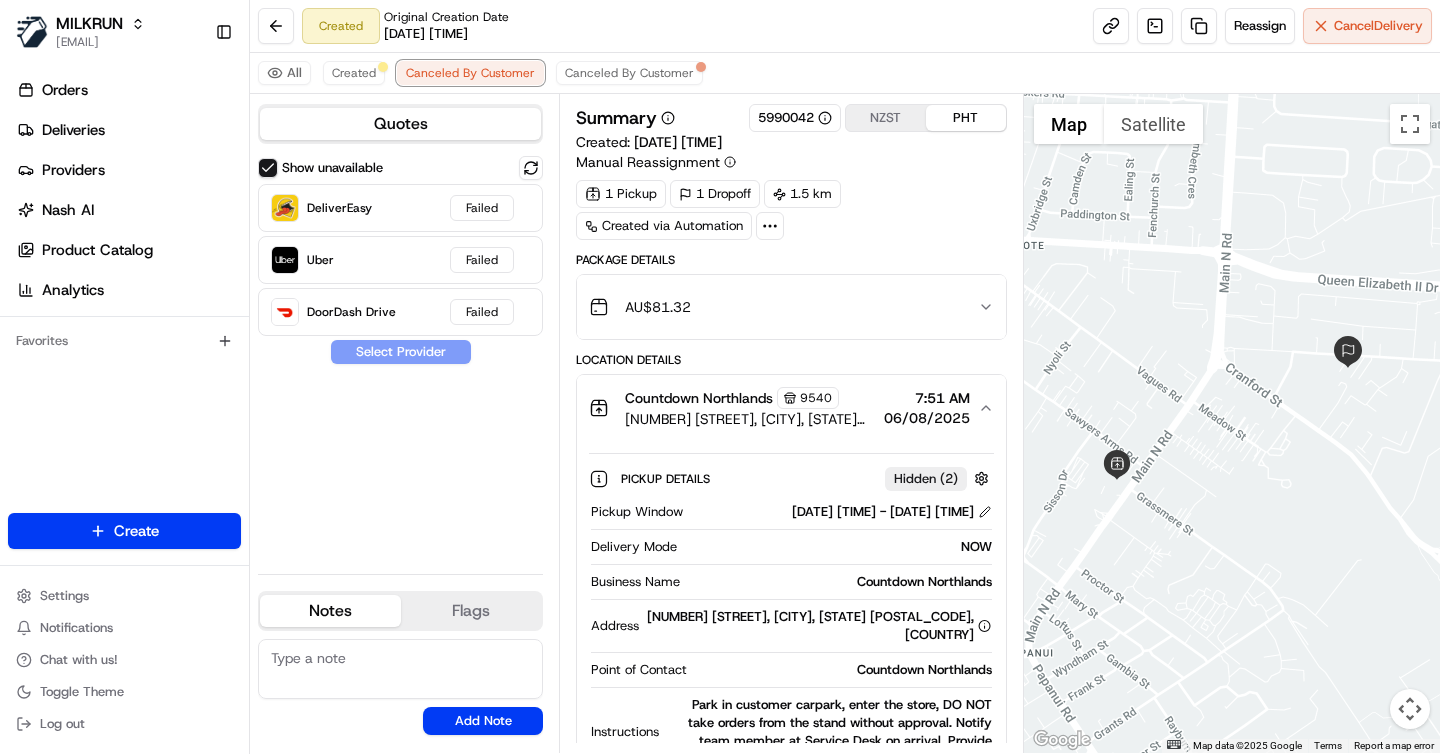 scroll, scrollTop: 4, scrollLeft: 0, axis: vertical 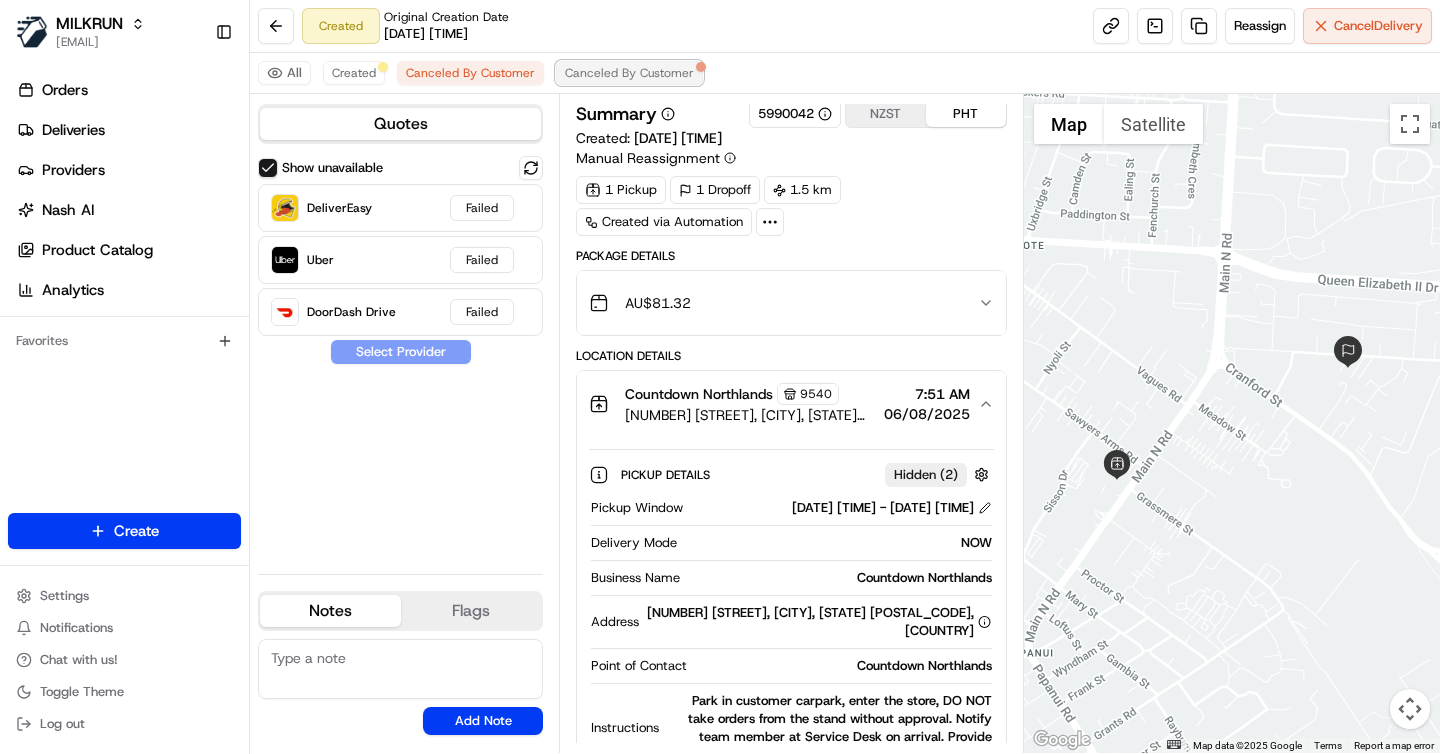 click on "Canceled By Customer" at bounding box center [629, 73] 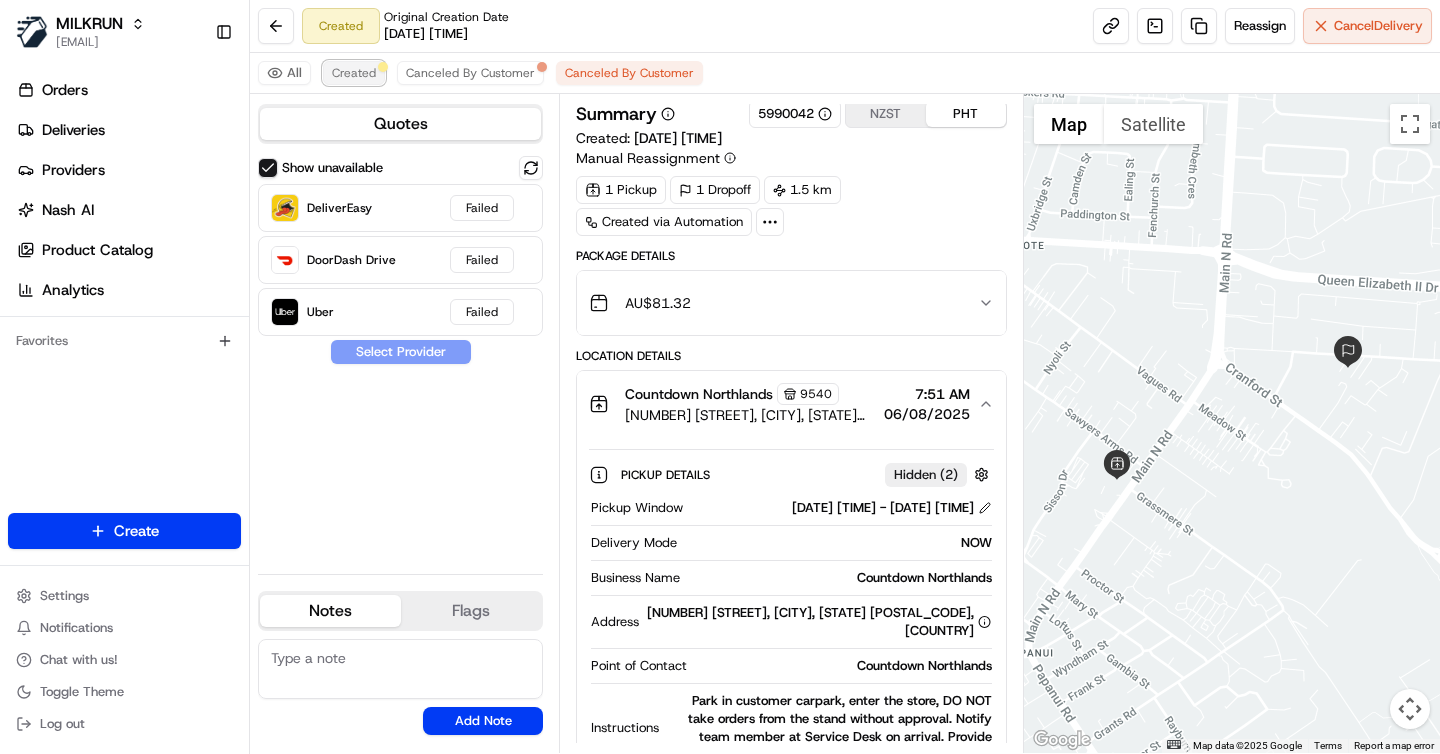 click on "Created" at bounding box center (354, 73) 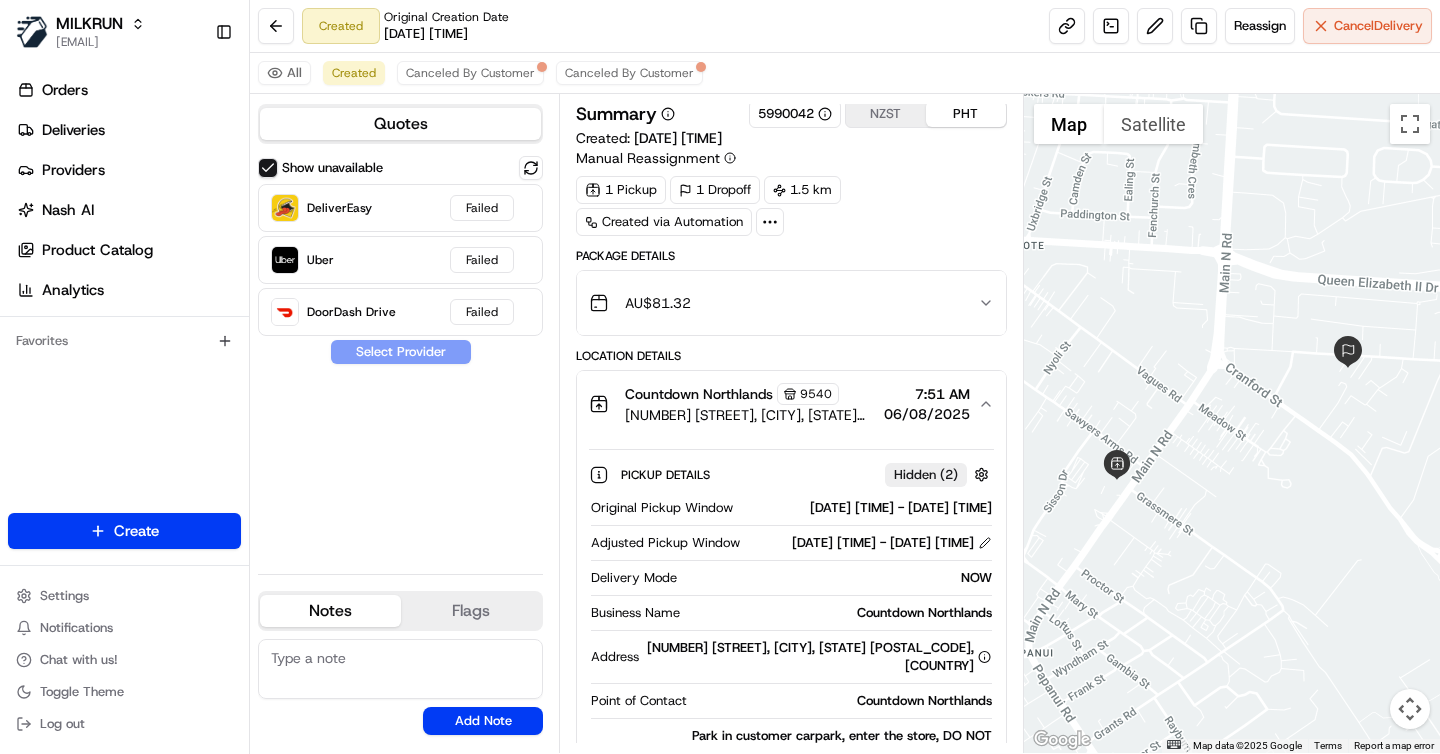 click on "AU$ 81.32" at bounding box center [783, 303] 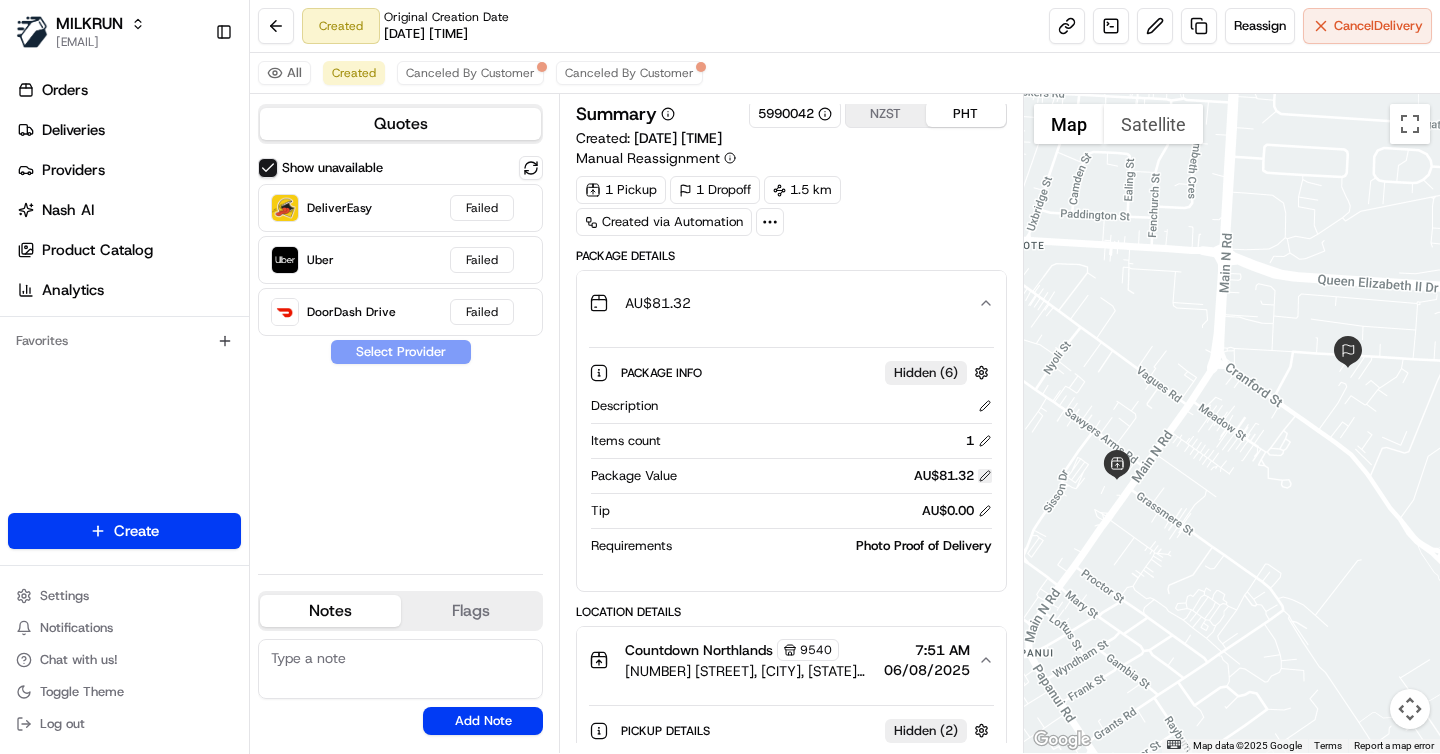 click at bounding box center (985, 476) 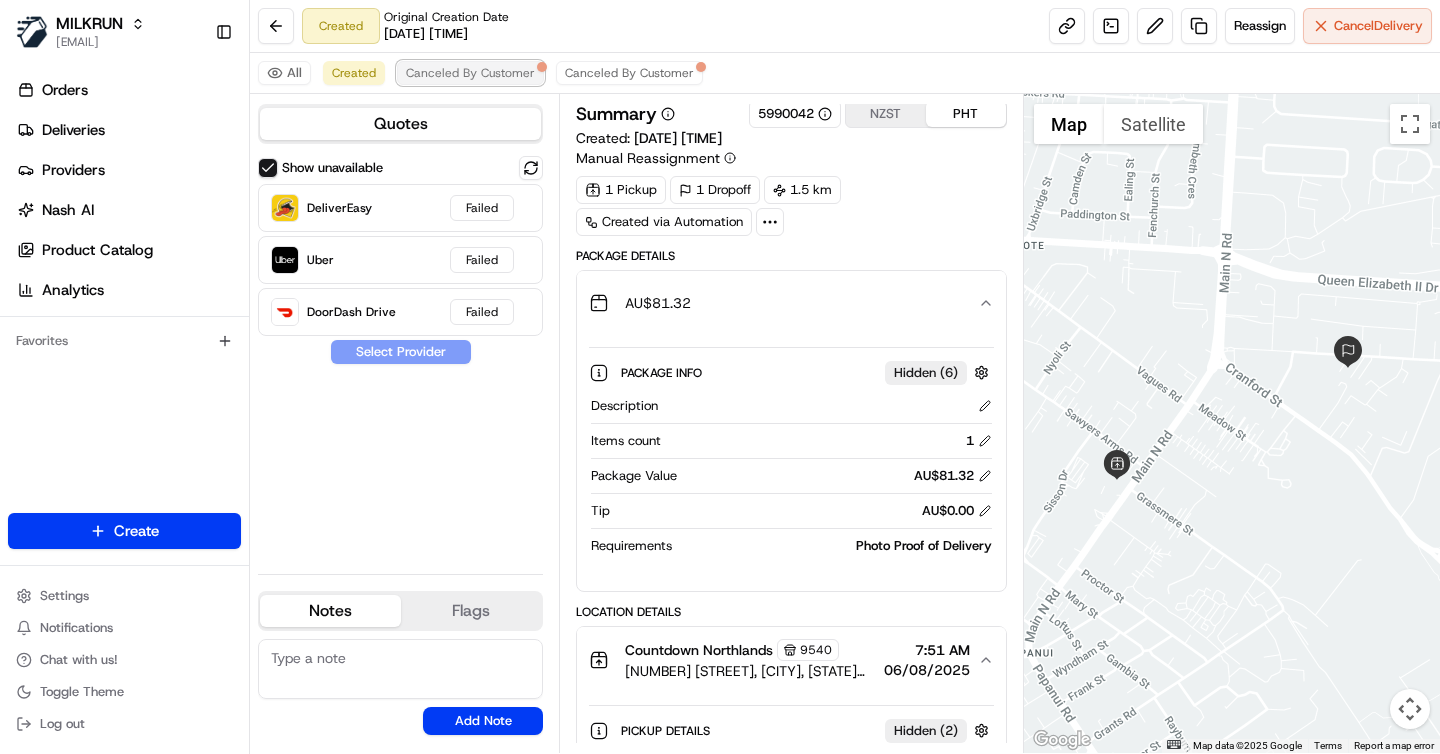 click on "Canceled By Customer" at bounding box center [470, 73] 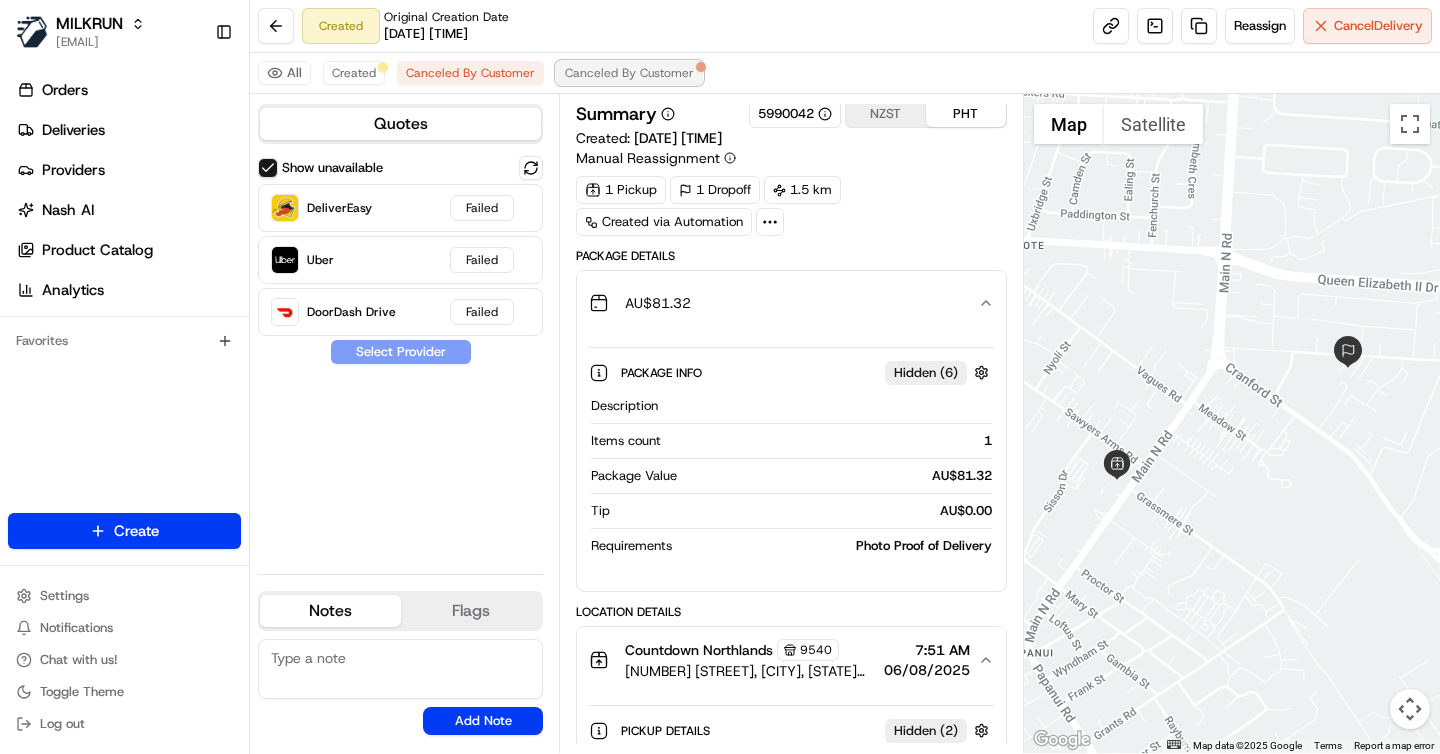 click on "Canceled By Customer" at bounding box center [629, 73] 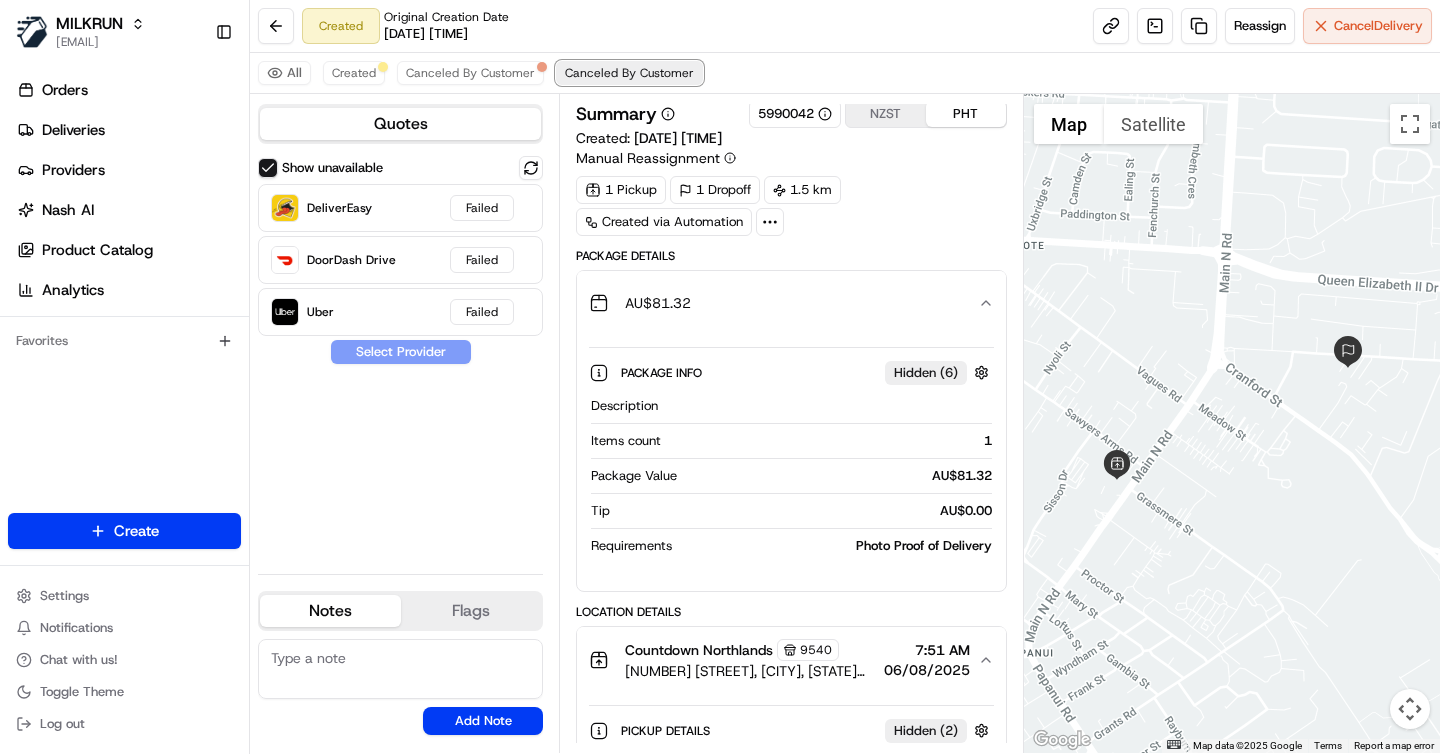 type 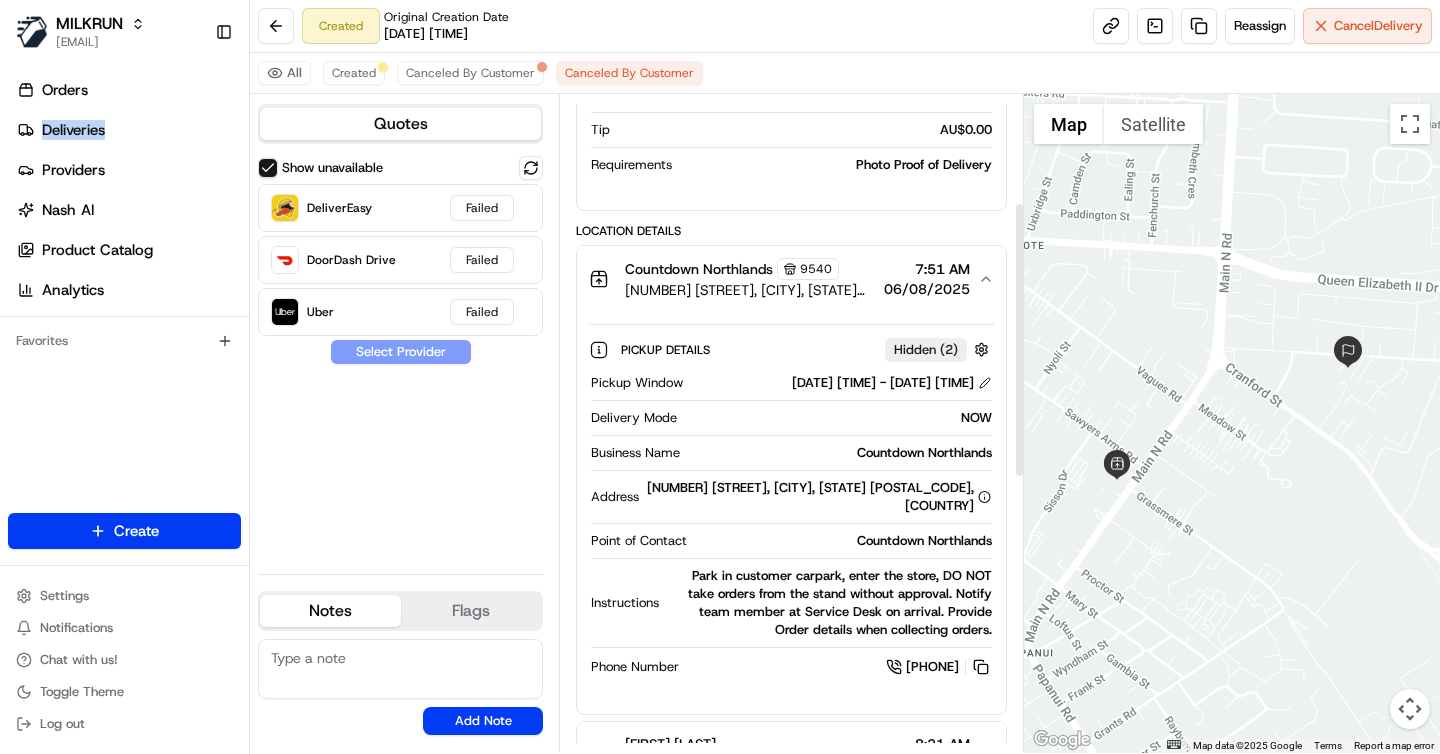 scroll, scrollTop: 428, scrollLeft: 0, axis: vertical 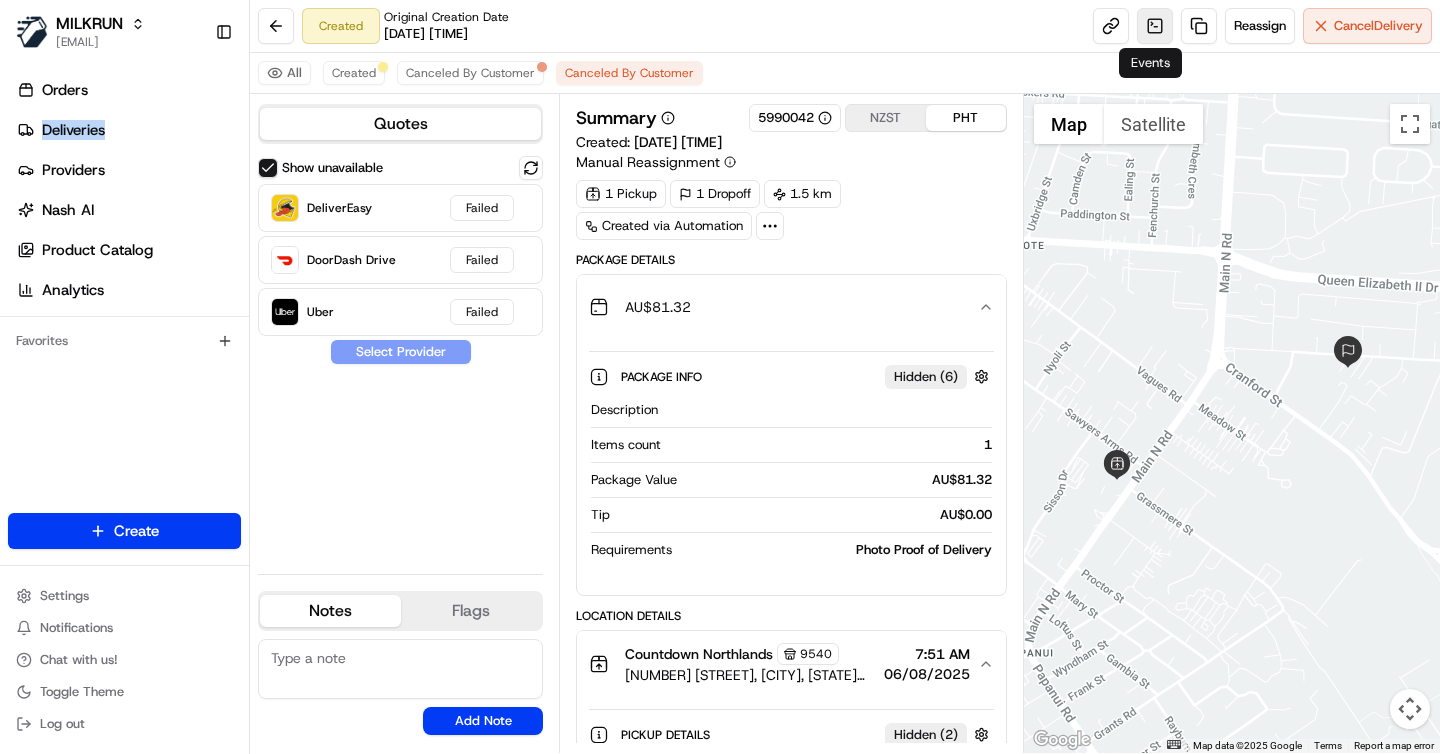 click at bounding box center (1155, 26) 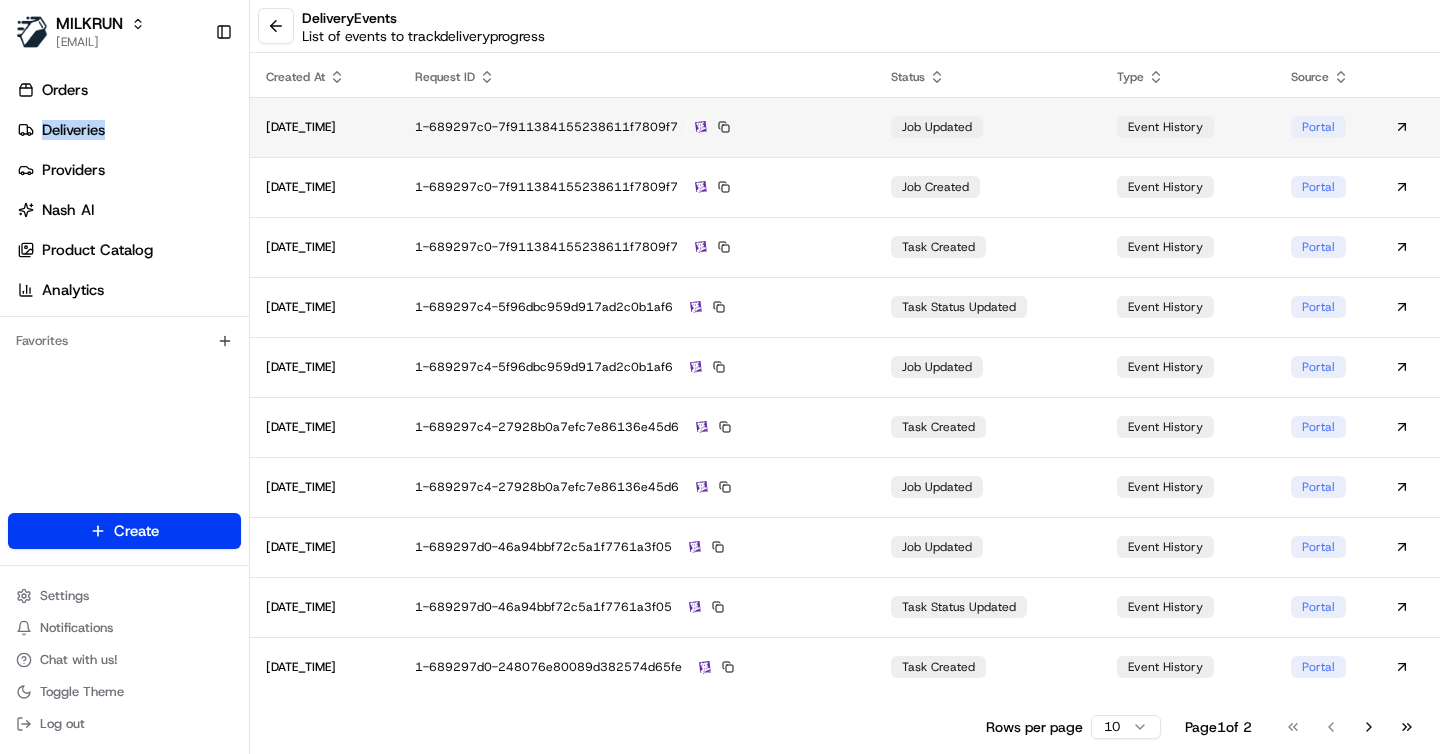 click on "1-689297c0-7f911384155238611f7809f7" at bounding box center (637, 127) 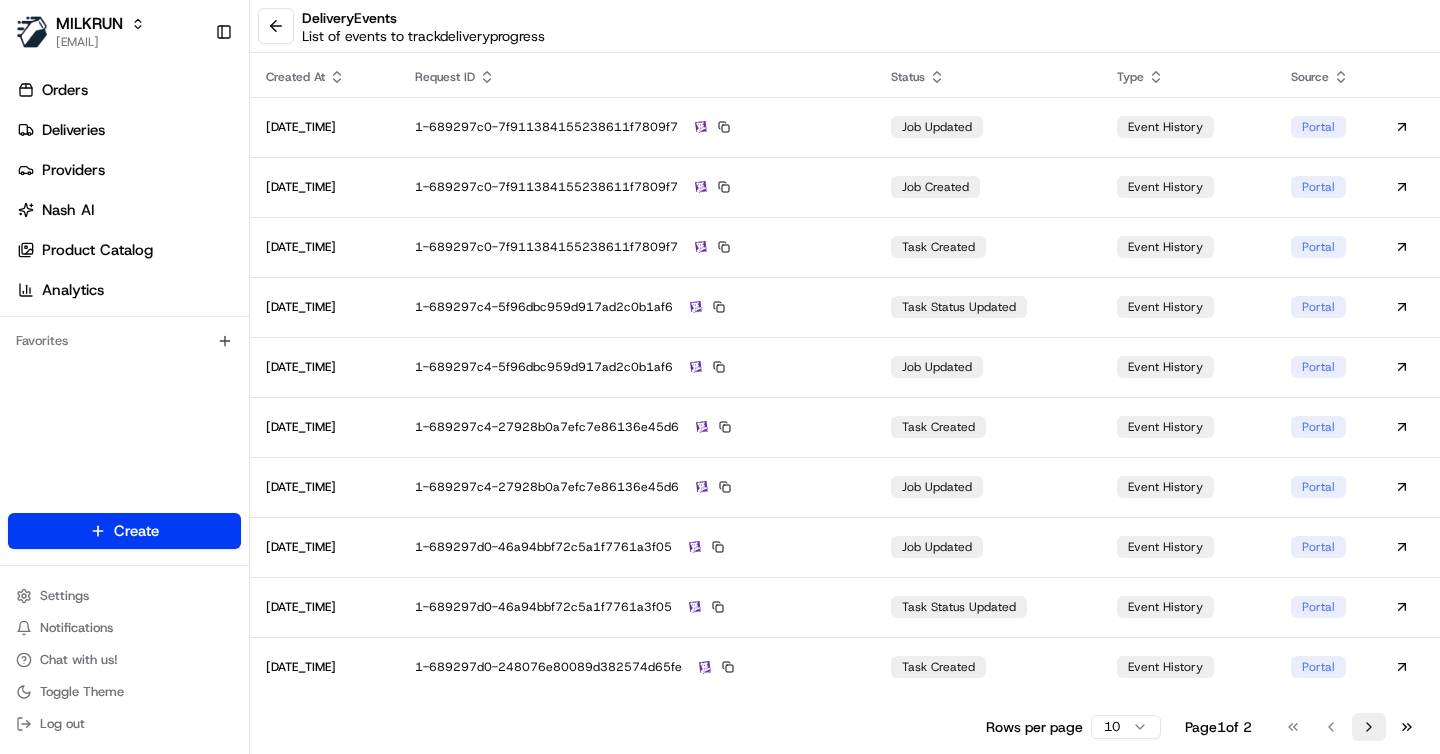 click on "Go to next page" at bounding box center [1369, 727] 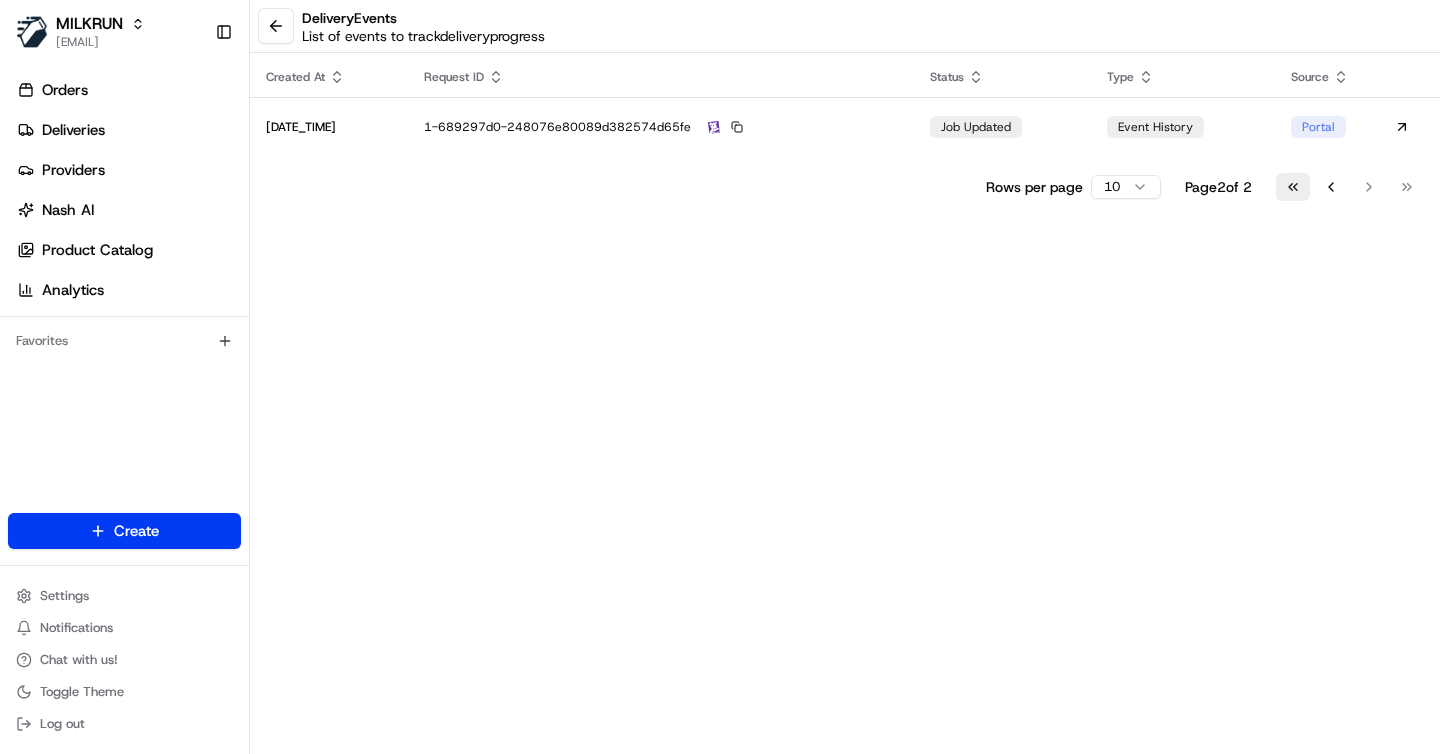 click on "Go to first page" at bounding box center [1293, 187] 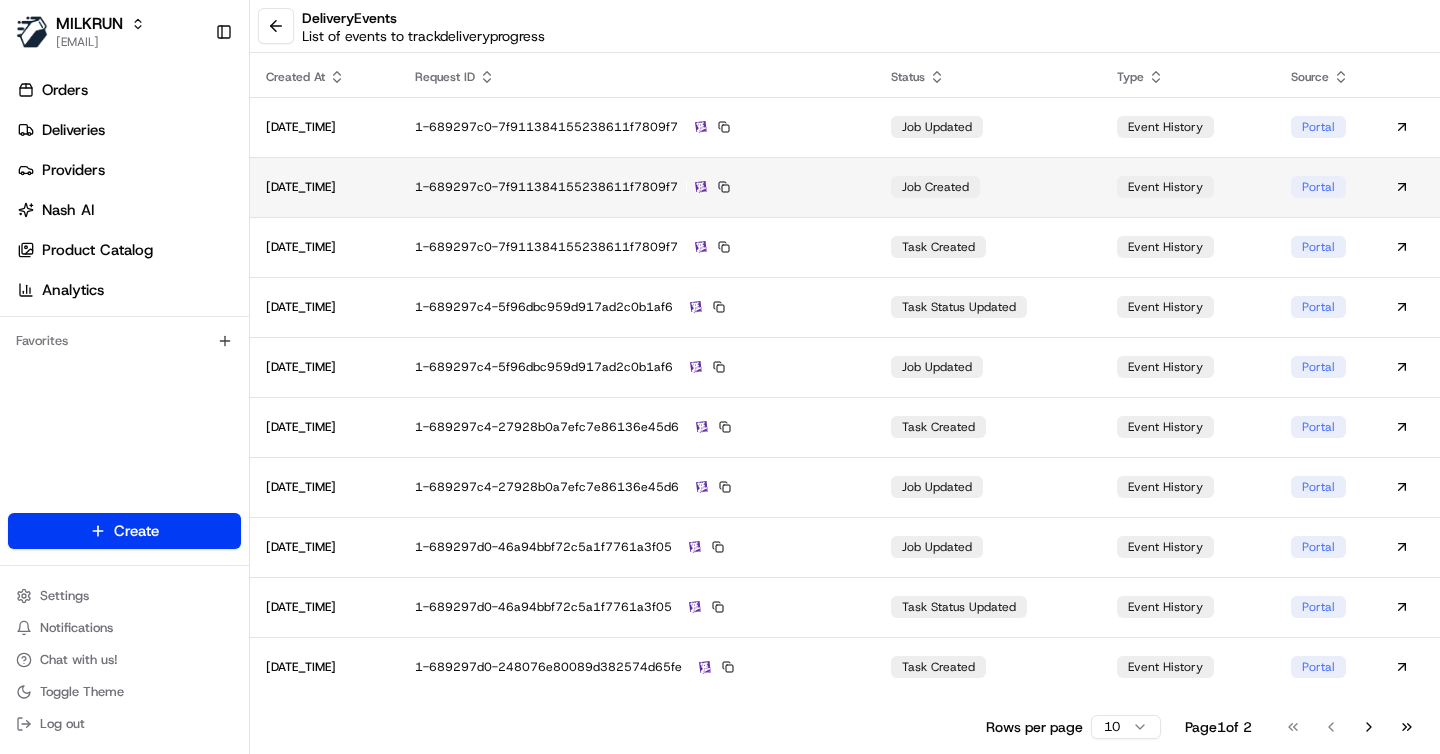 click on "1-689297c0-7f911384155238611f7809f7" at bounding box center [637, 187] 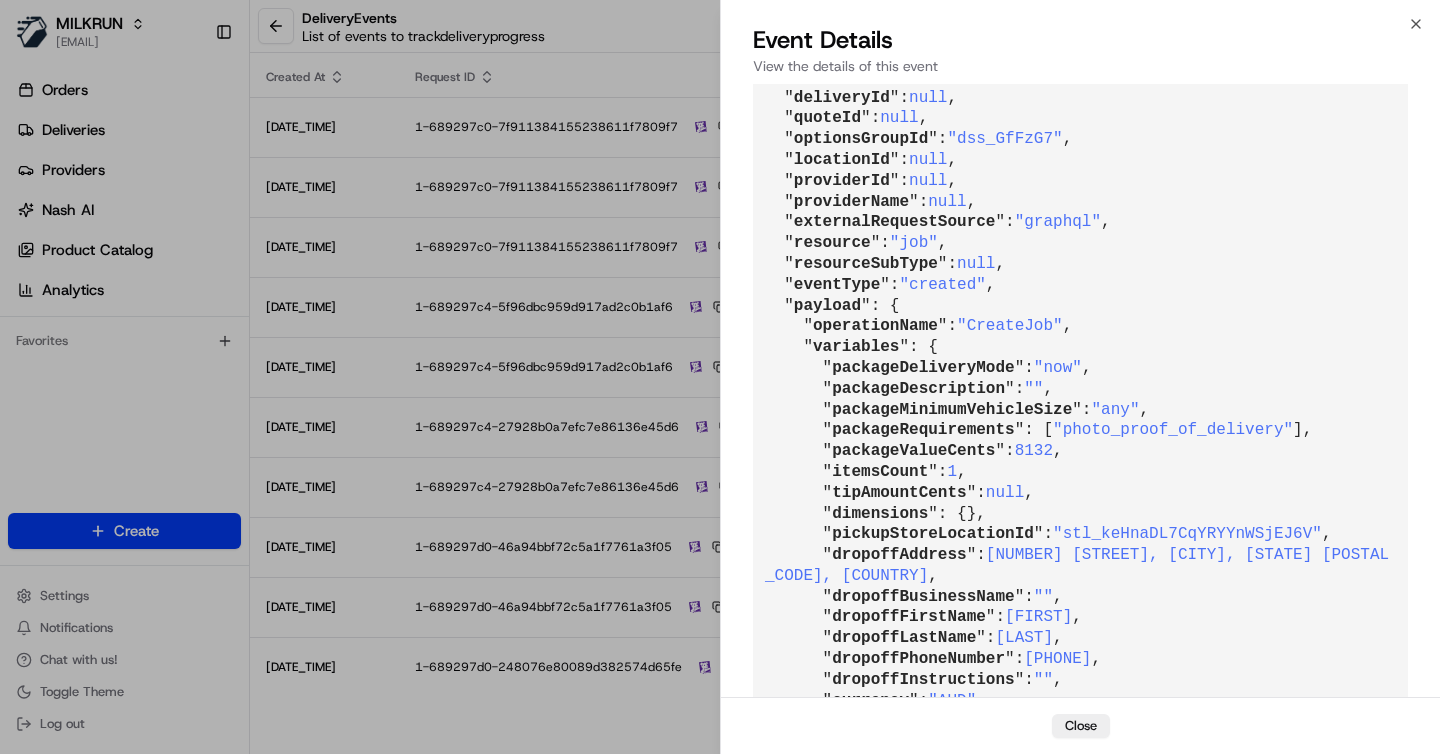 scroll, scrollTop: 490, scrollLeft: 0, axis: vertical 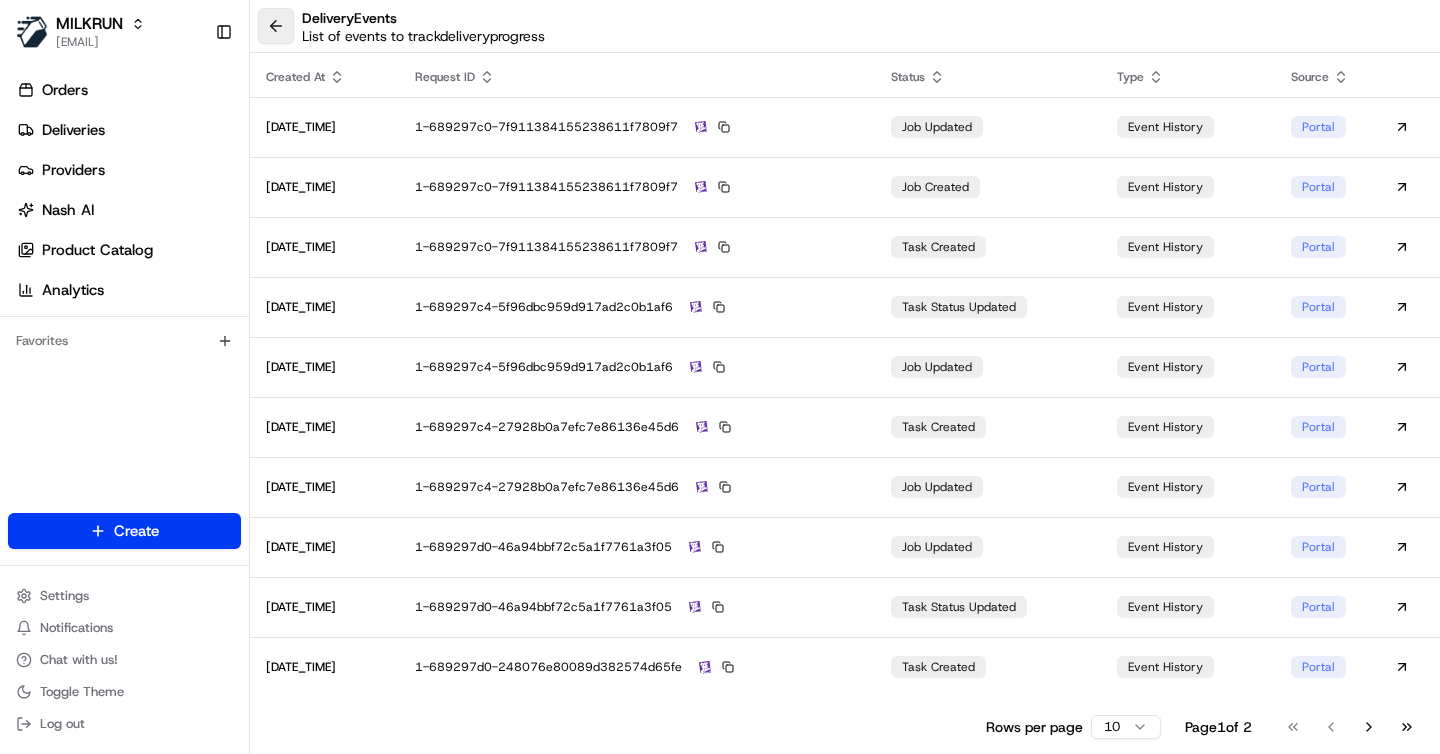 click at bounding box center (276, 26) 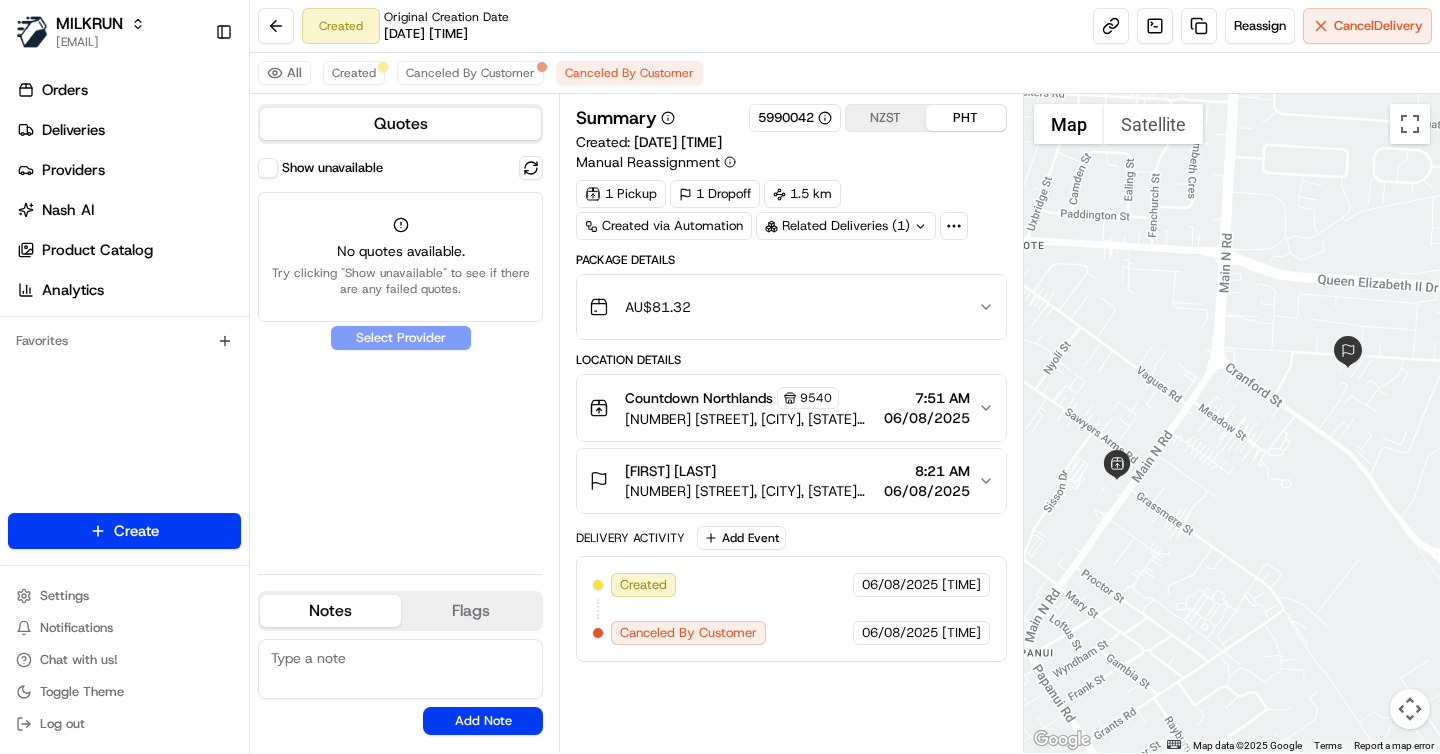 click on "AU$ 81.32" at bounding box center (783, 307) 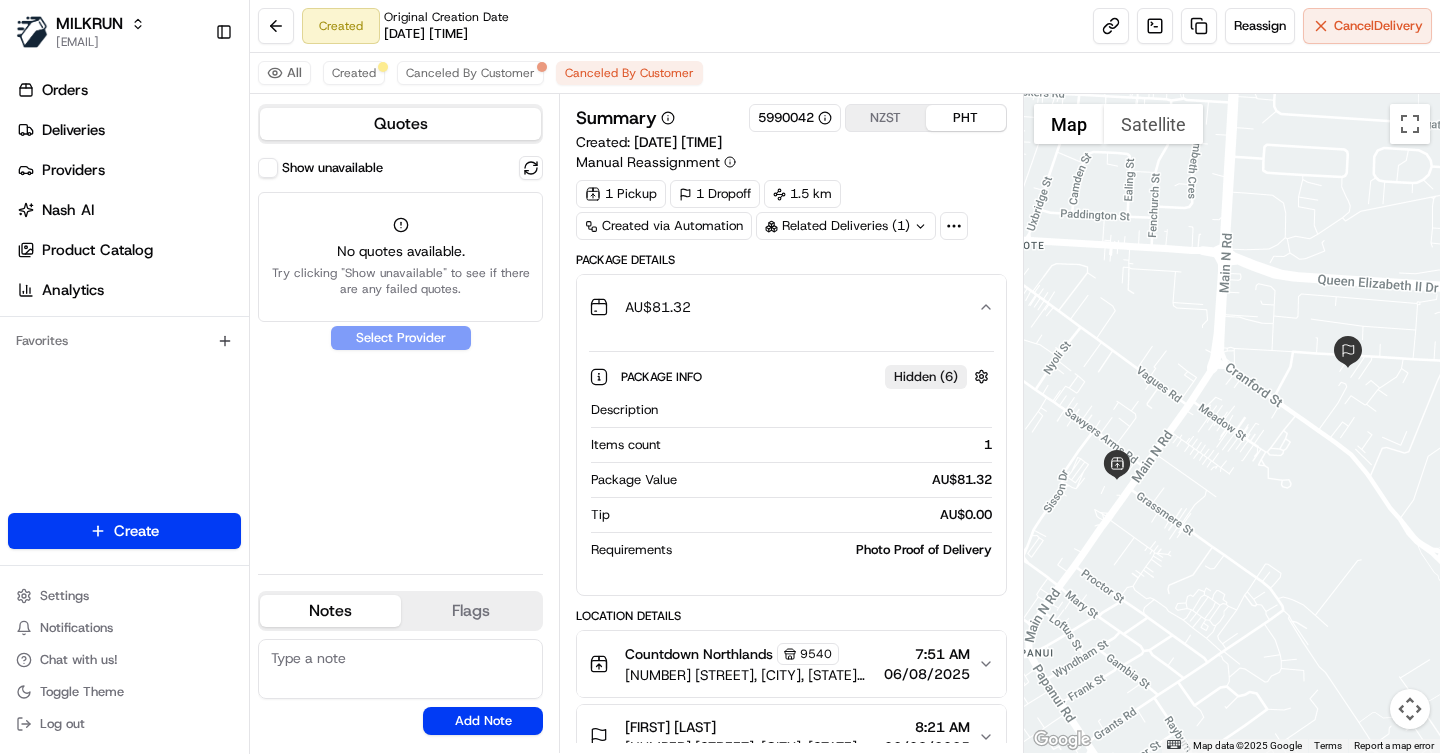 click on "AU$ 81.32" at bounding box center [783, 307] 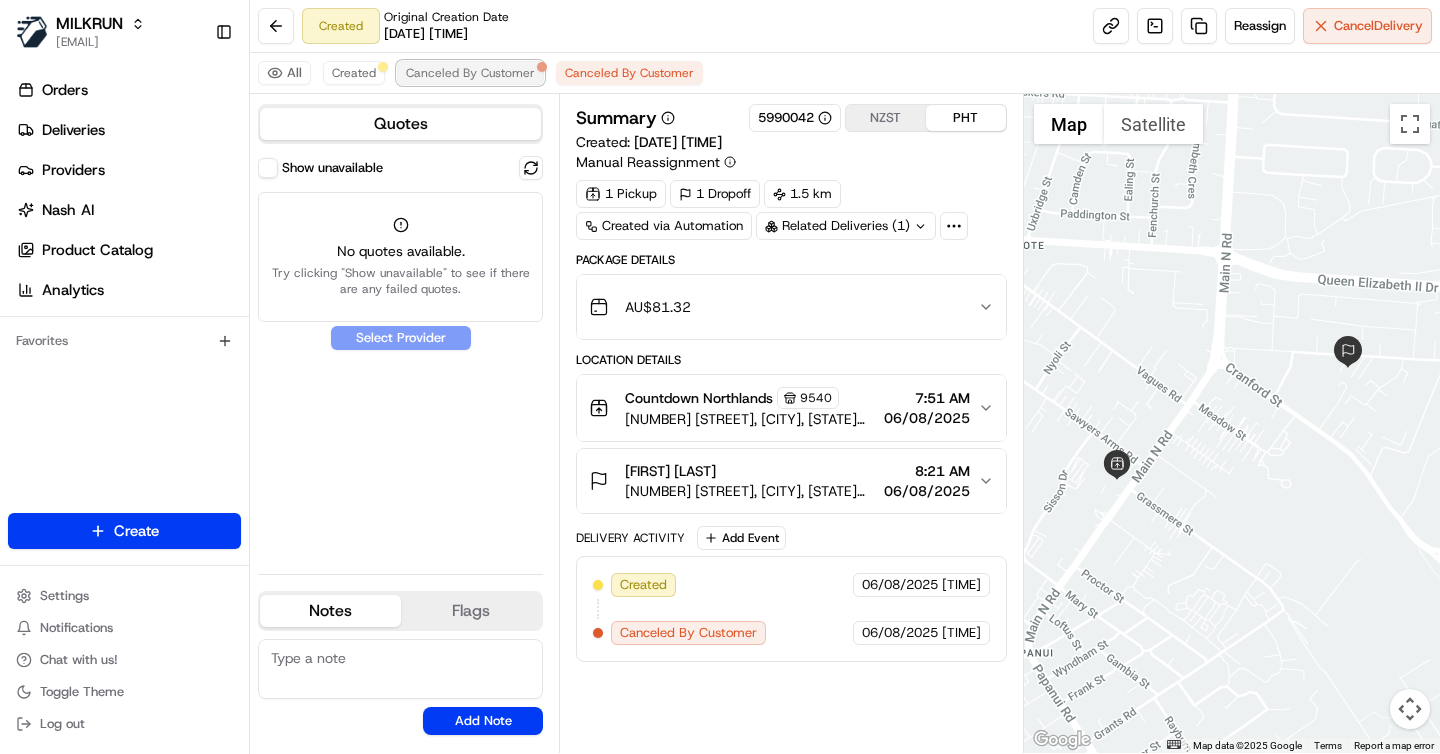 click on "Canceled By Customer" at bounding box center [470, 73] 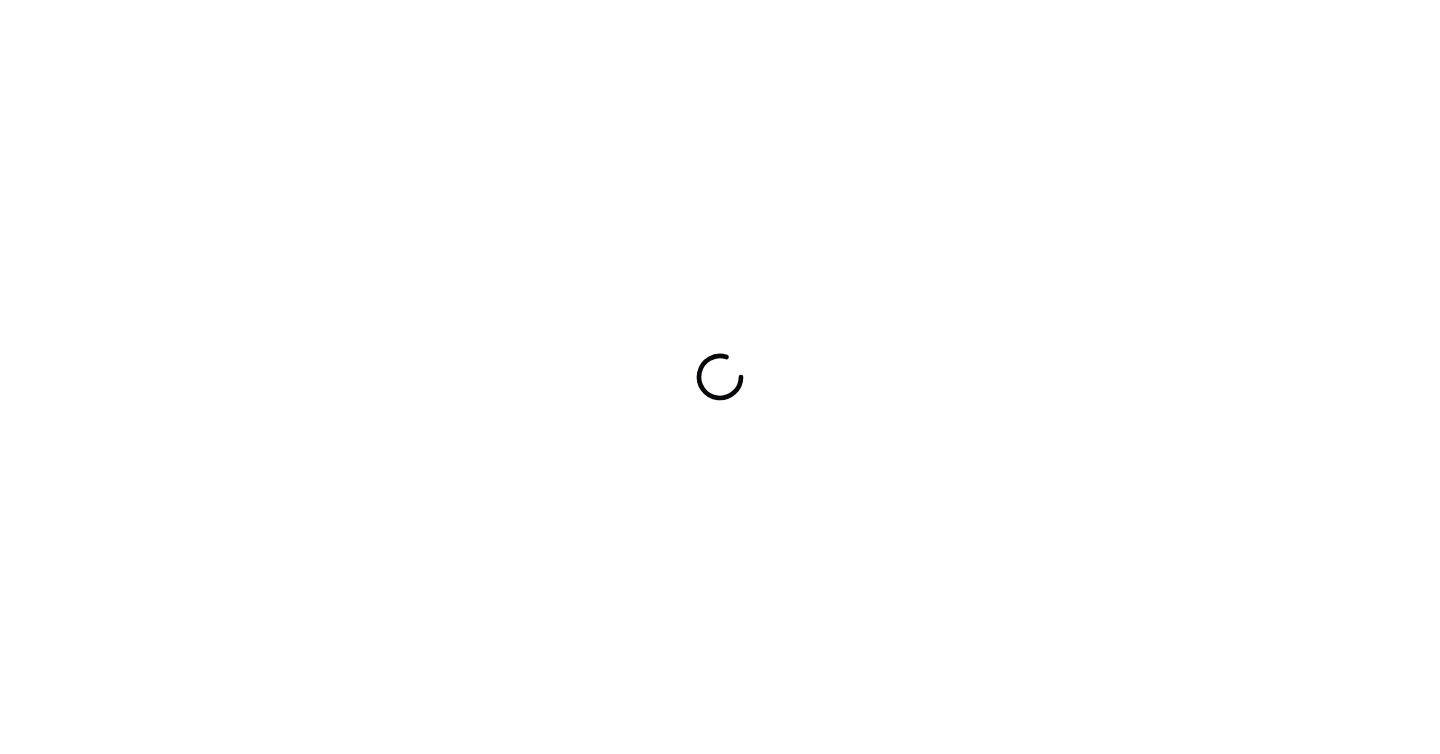 scroll, scrollTop: 0, scrollLeft: 0, axis: both 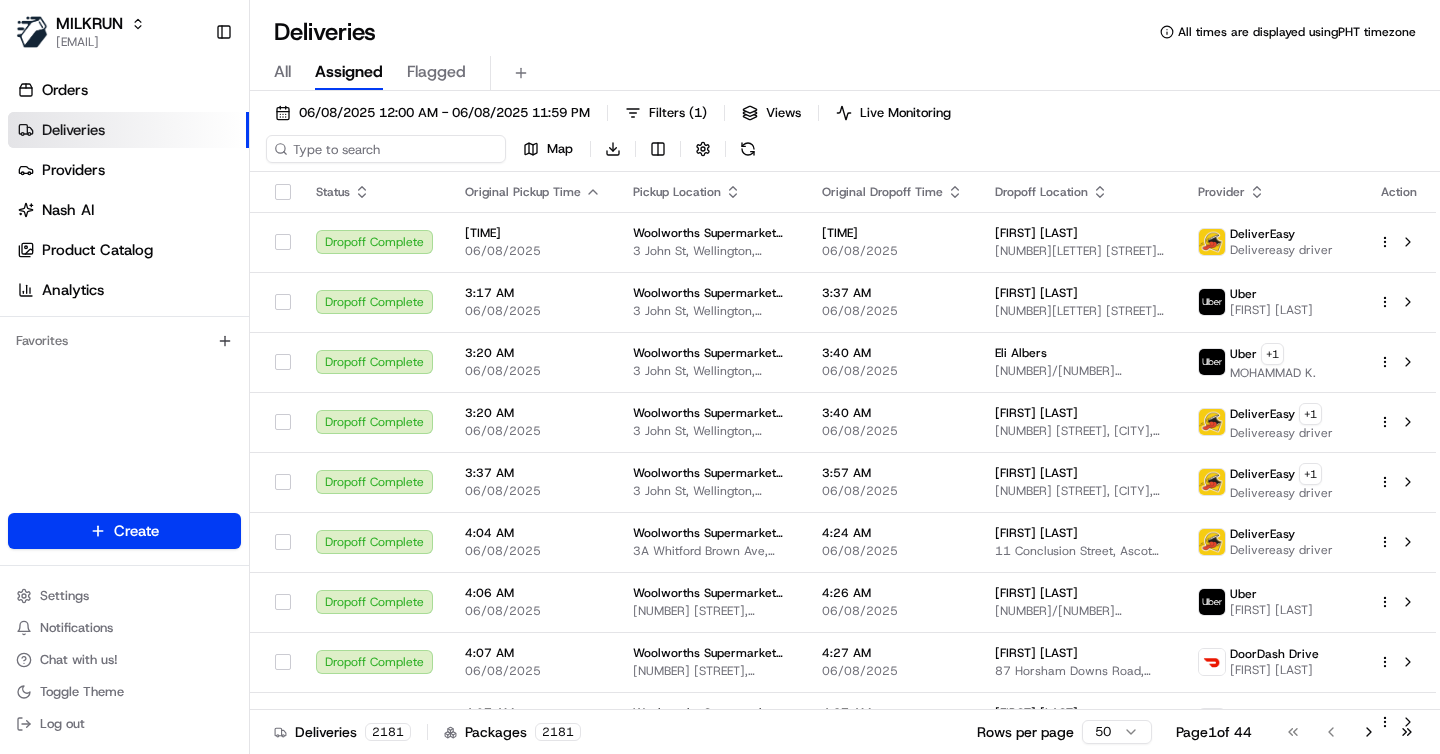 click at bounding box center (386, 149) 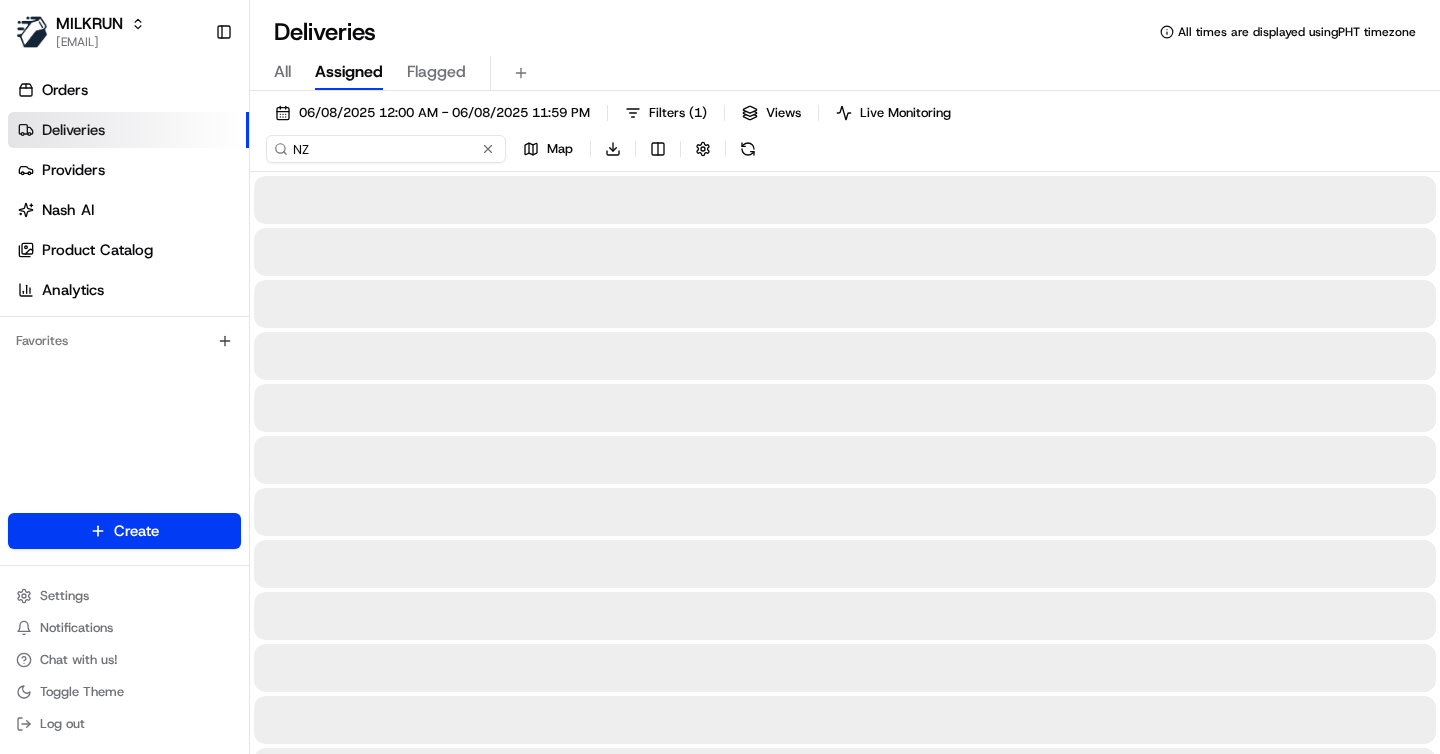 type on "NZ" 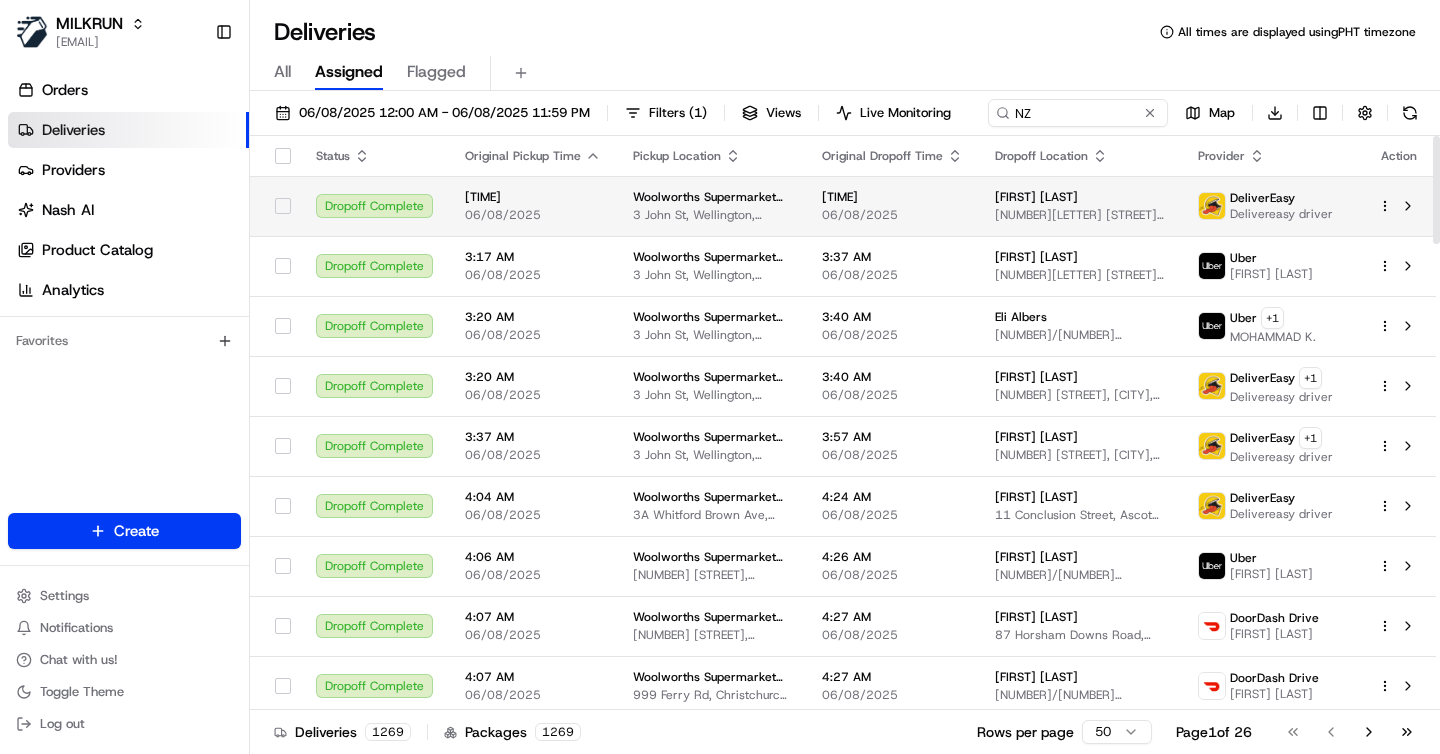 click on "3:29 AM 06/08/2025" at bounding box center (892, 206) 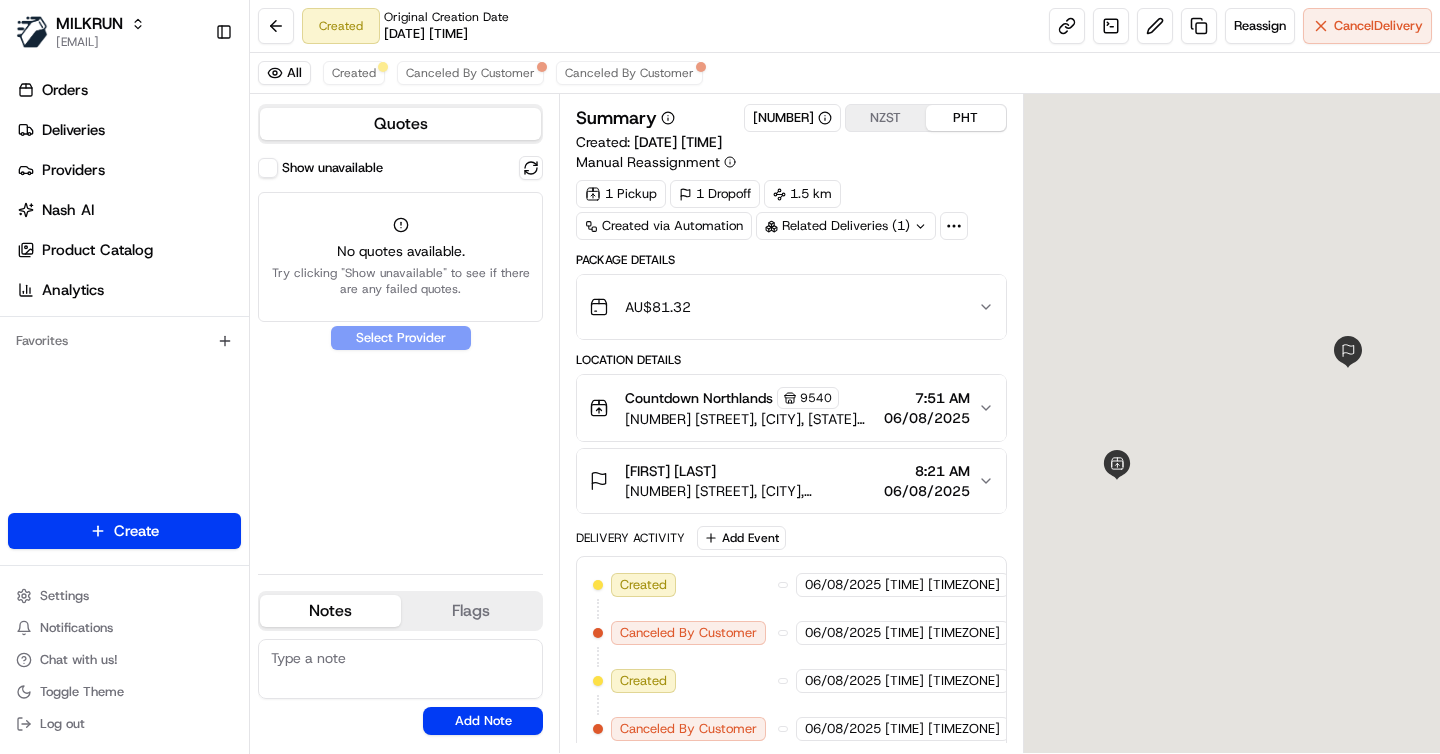 scroll, scrollTop: 0, scrollLeft: 0, axis: both 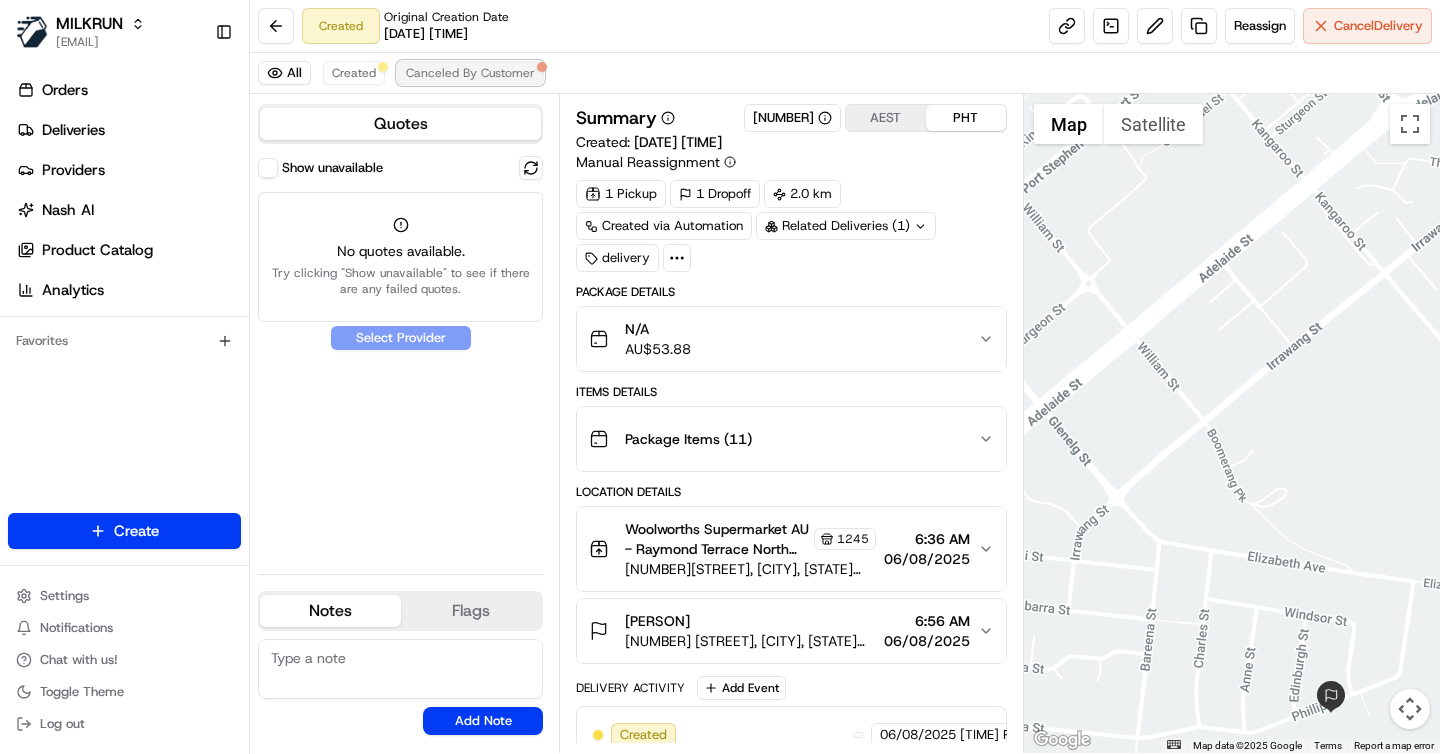 click on "Canceled By Customer" at bounding box center [470, 73] 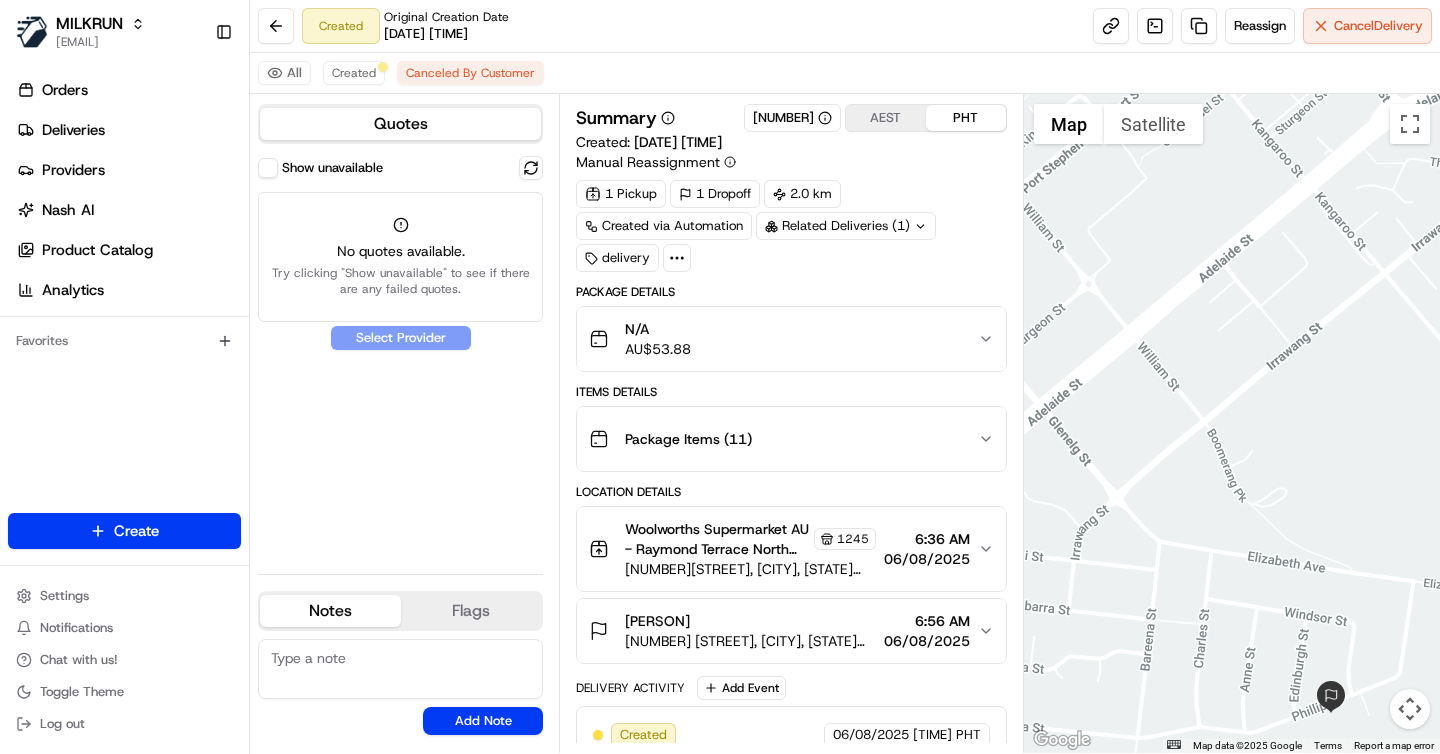 click on "Show unavailable" at bounding box center [268, 168] 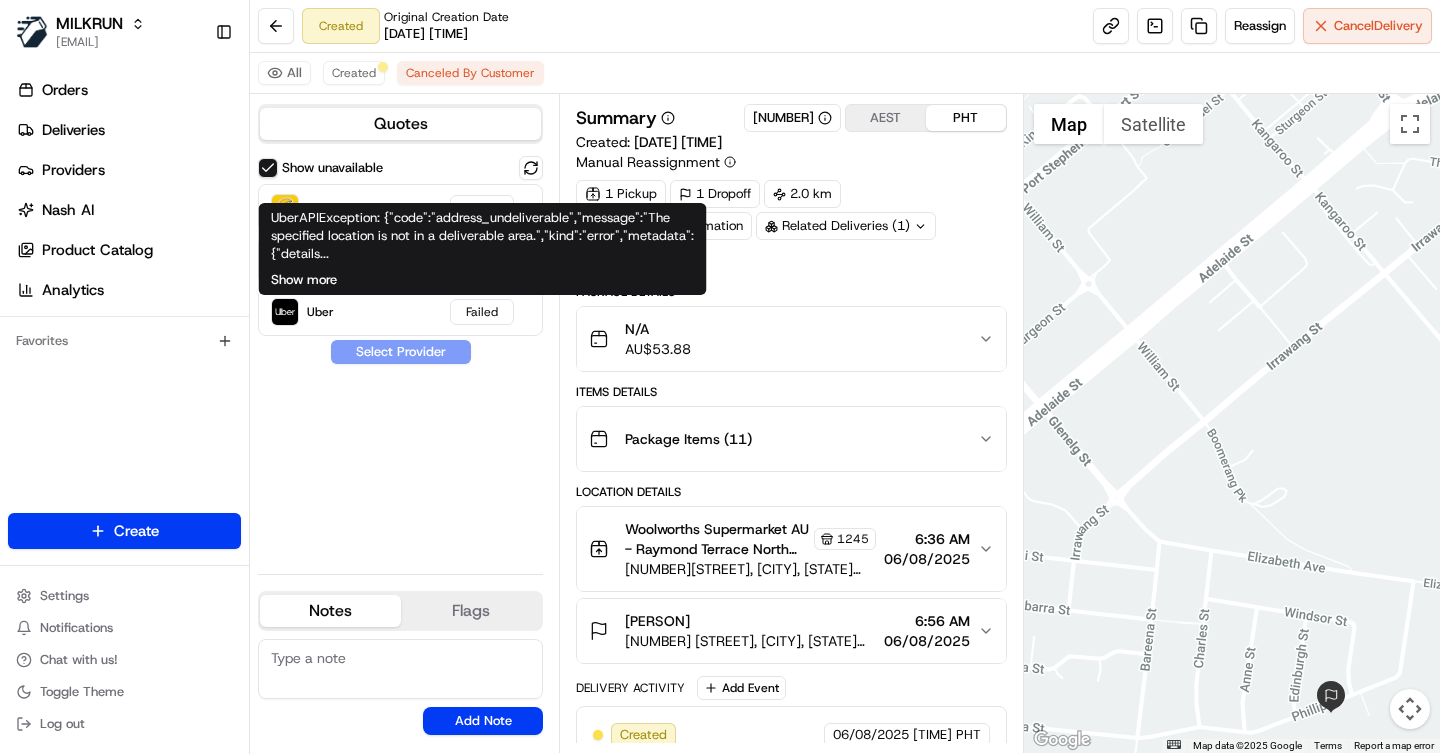 click on "Show more" at bounding box center [304, 280] 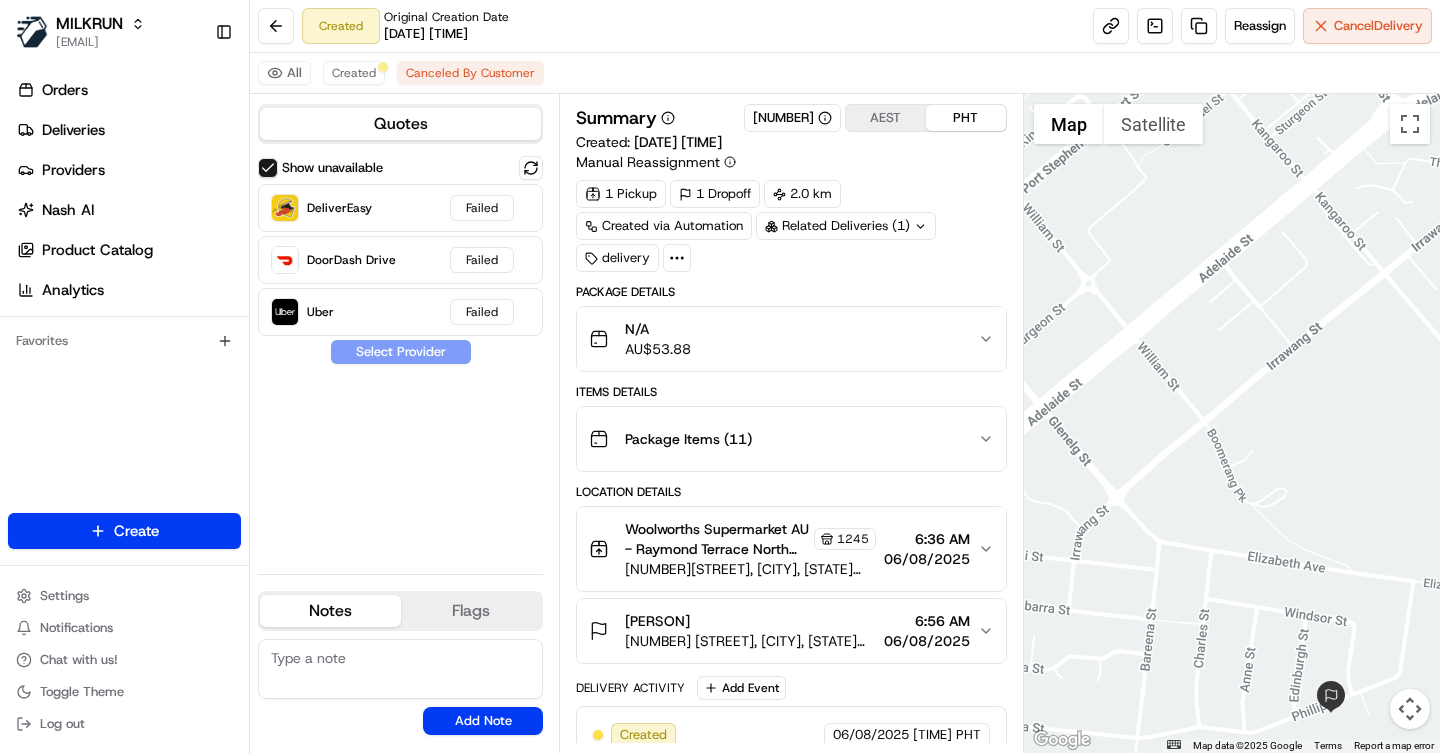 click on "Package Items ( 11 )" at bounding box center (783, 439) 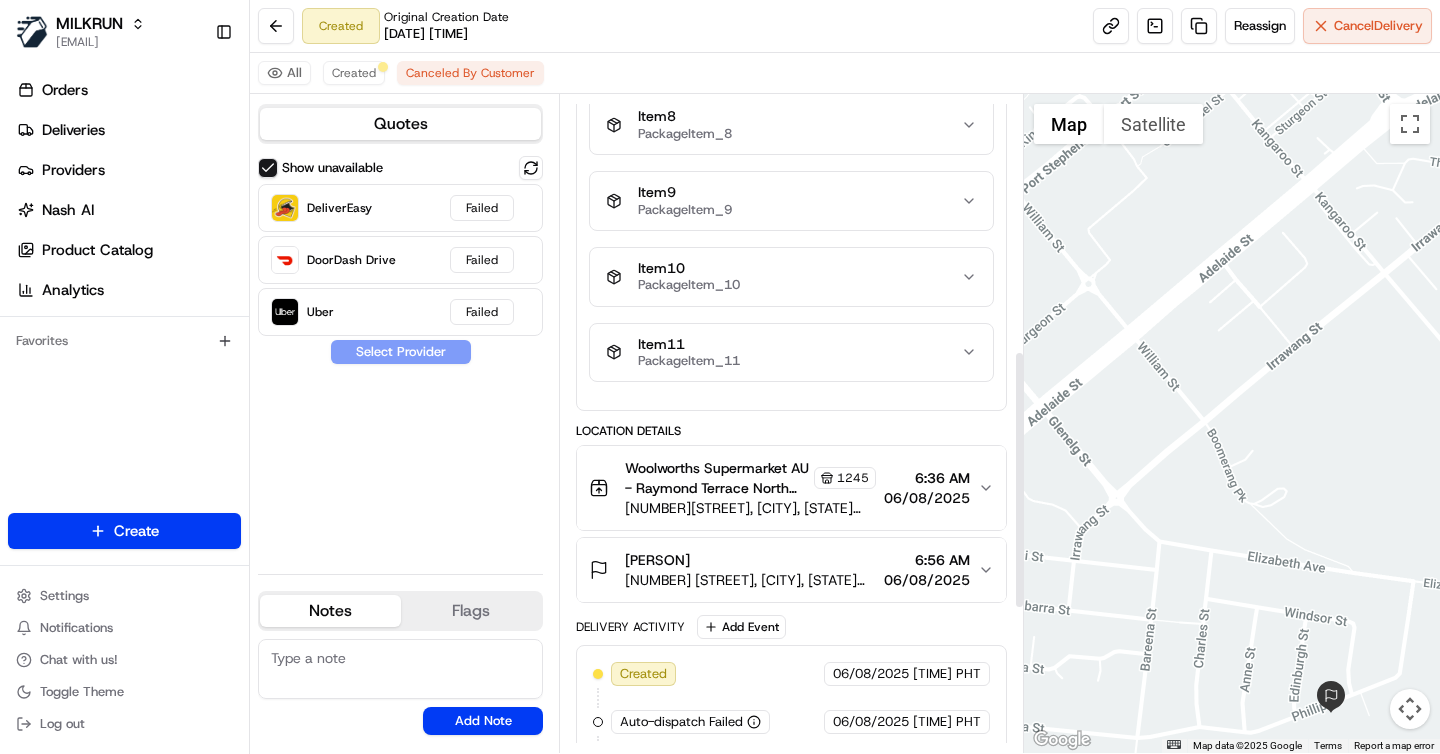 scroll, scrollTop: 0, scrollLeft: 0, axis: both 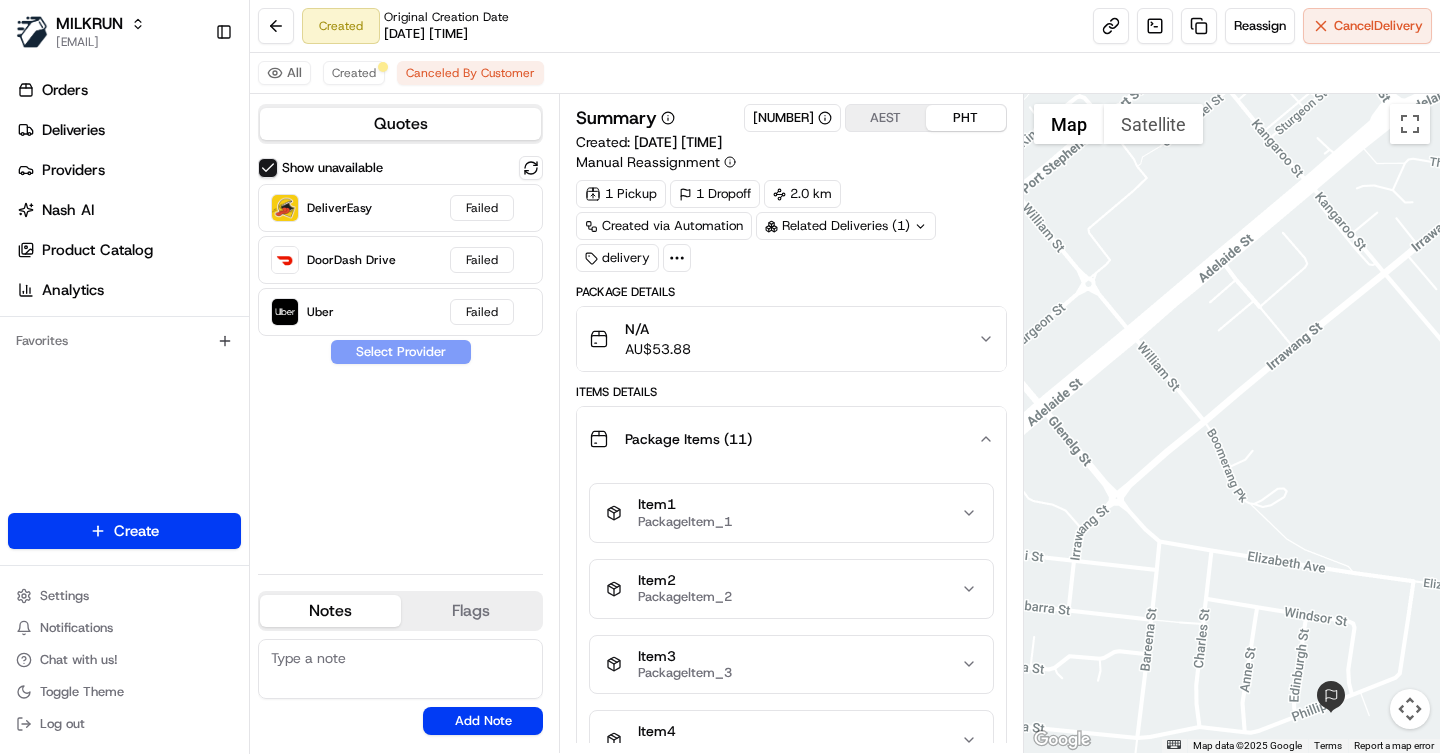 click on "Package Items ( 11 )" at bounding box center [783, 439] 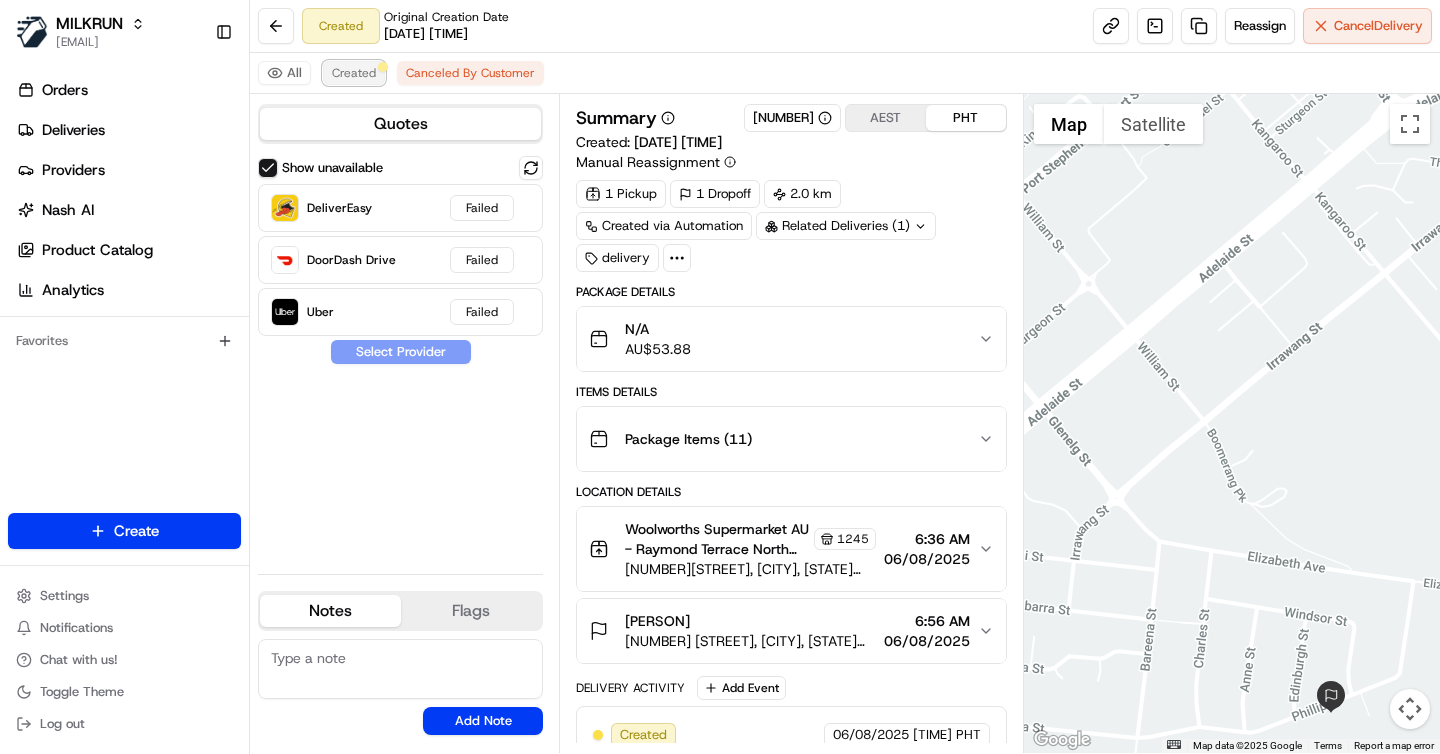 click on "Created" at bounding box center [354, 73] 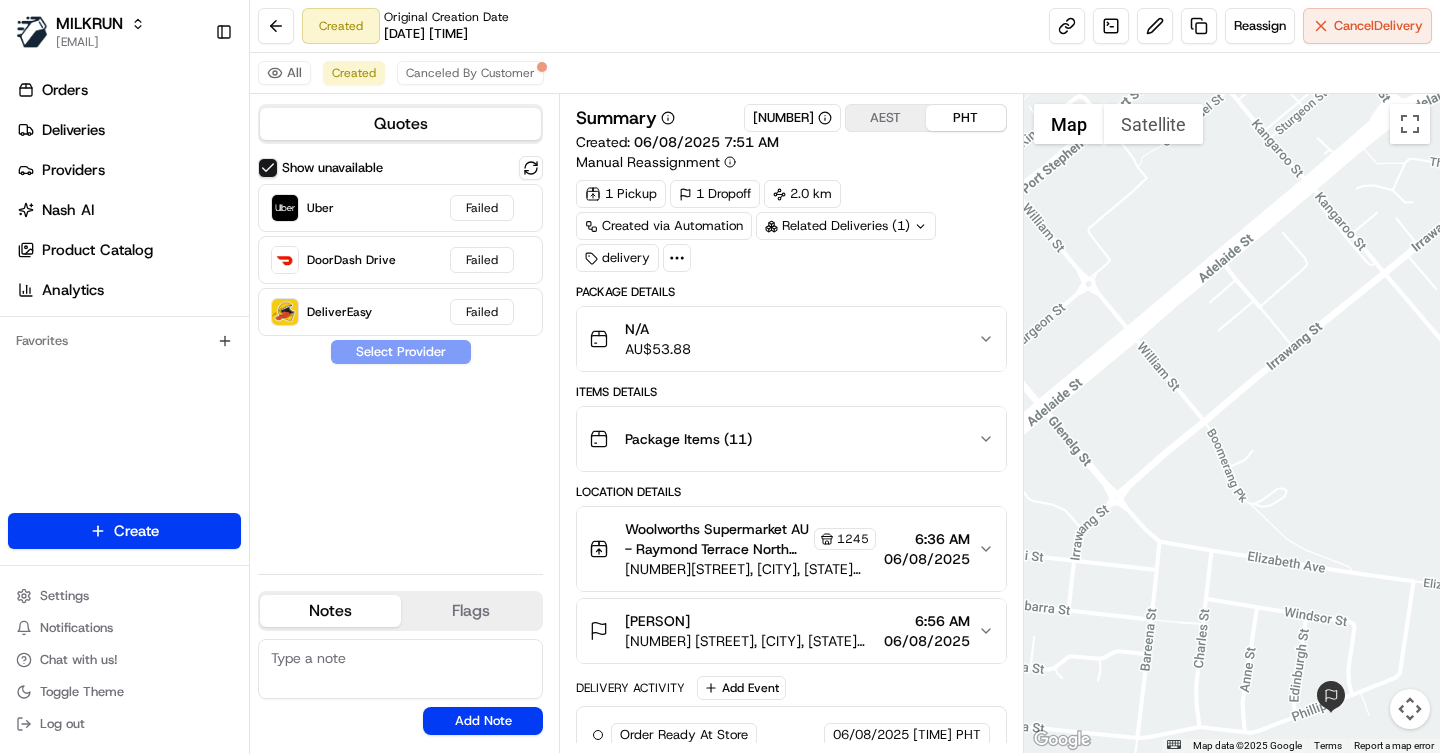 click on "Package Items ( 11 )" at bounding box center (783, 439) 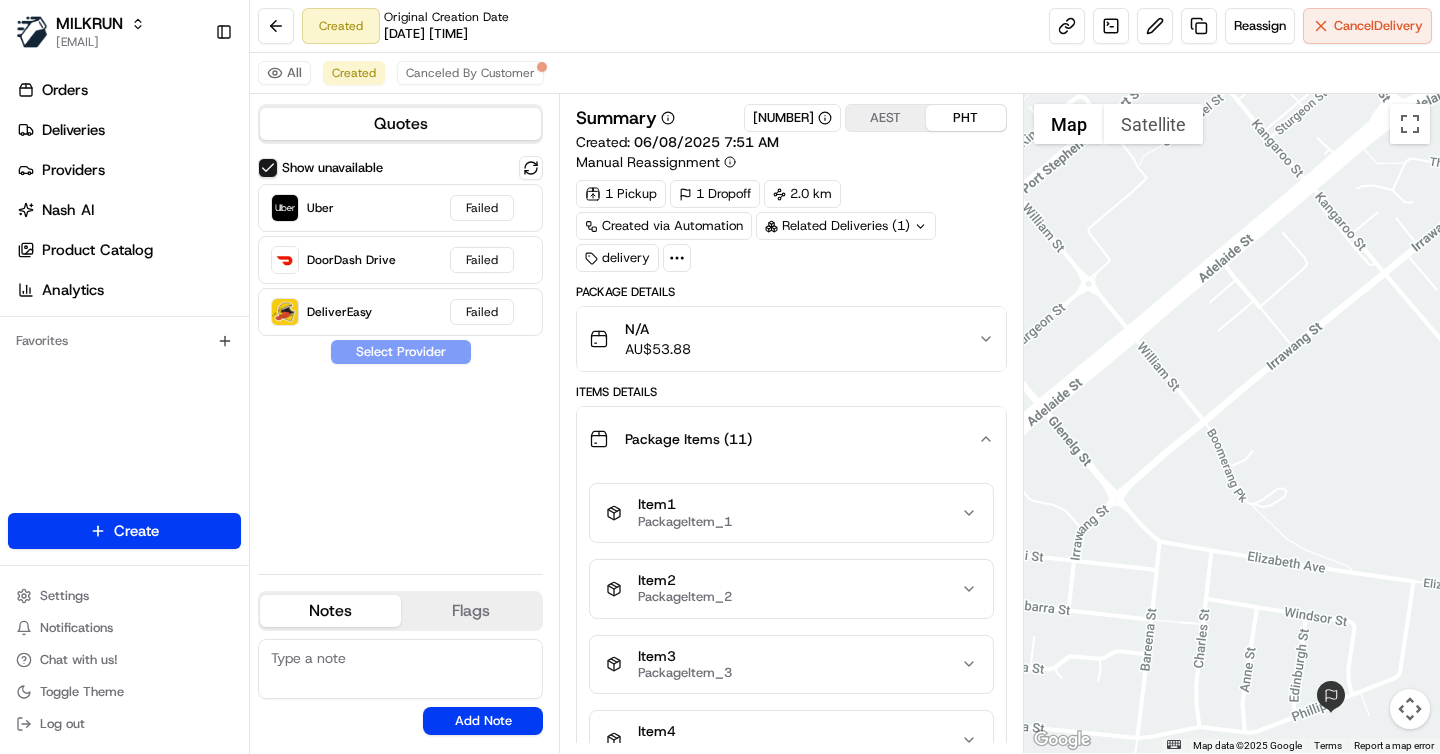 scroll, scrollTop: 87, scrollLeft: 0, axis: vertical 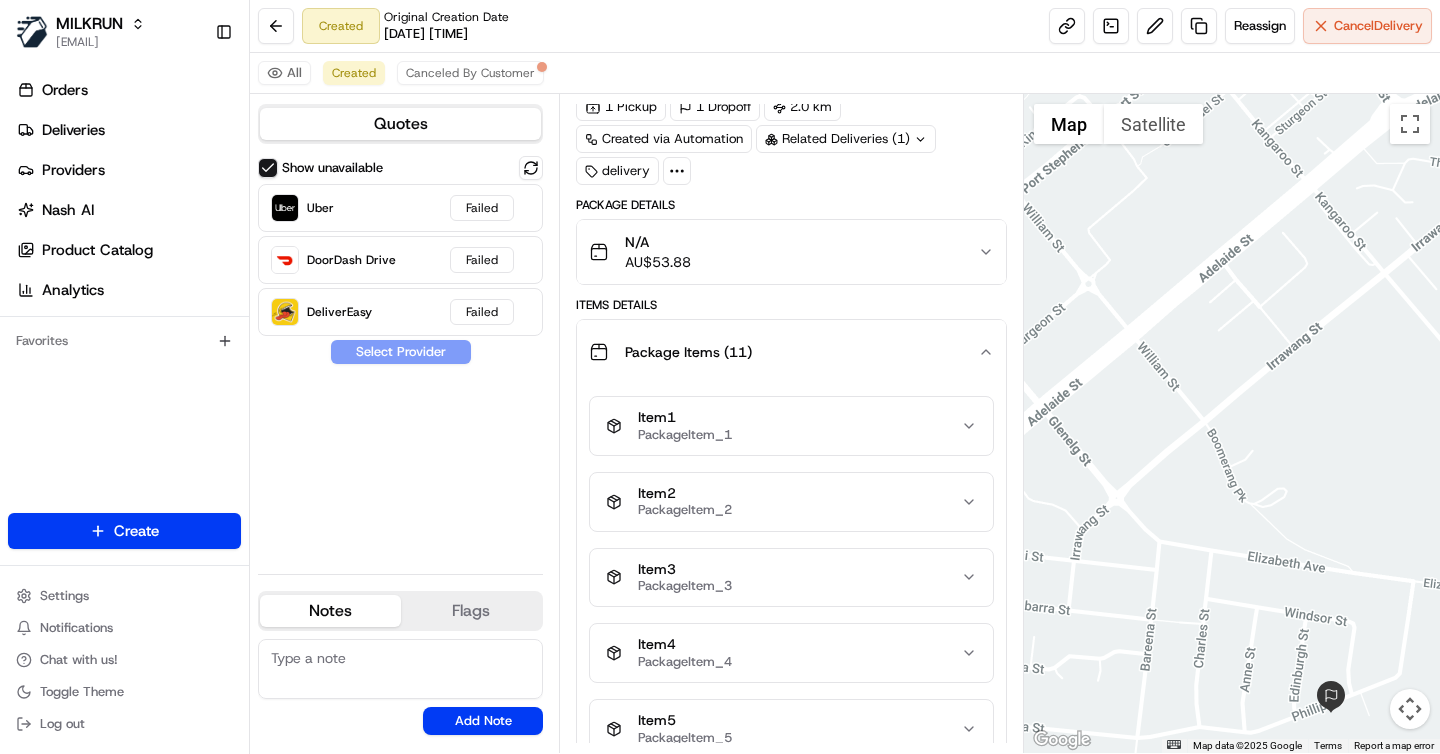 click on "Item  1 PackageItem_1" at bounding box center [783, 426] 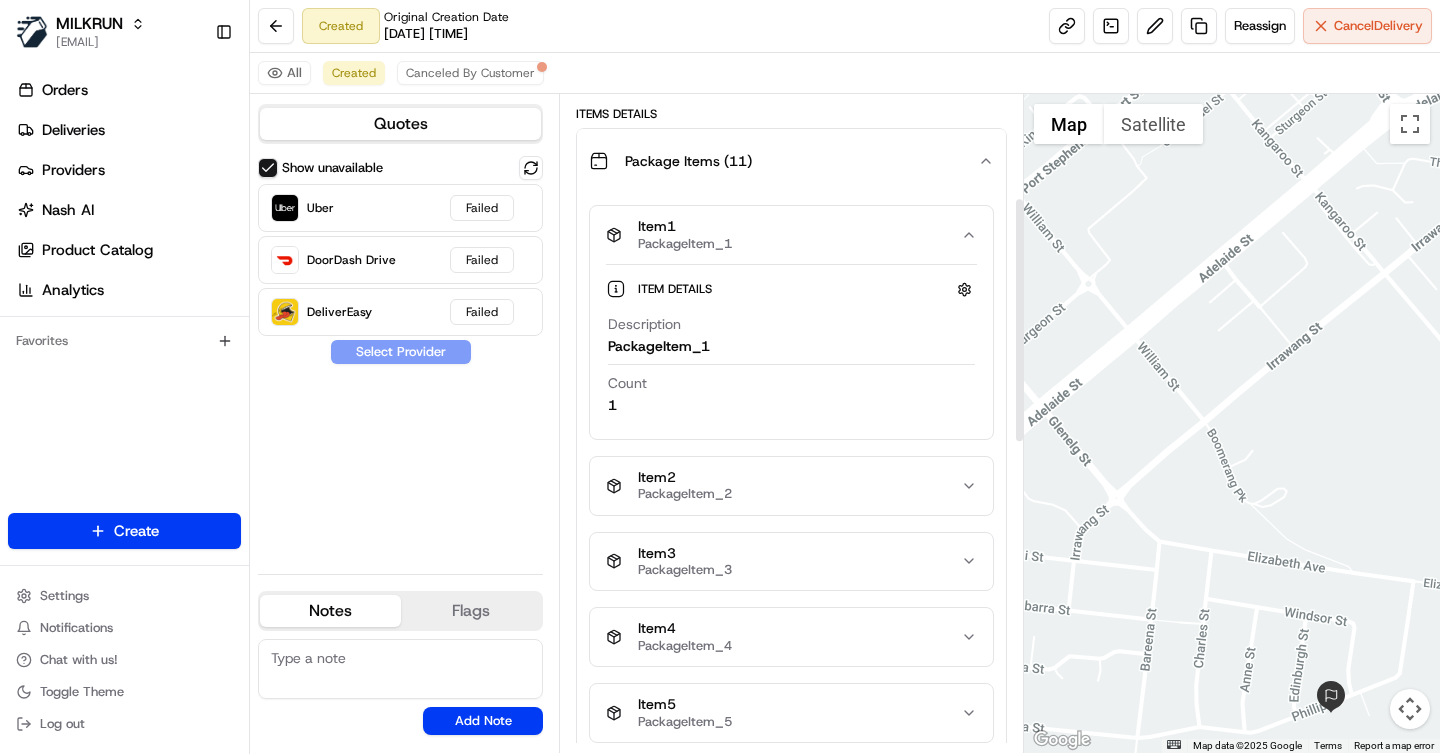 click on "Item  2 PackageItem_2" at bounding box center (783, 486) 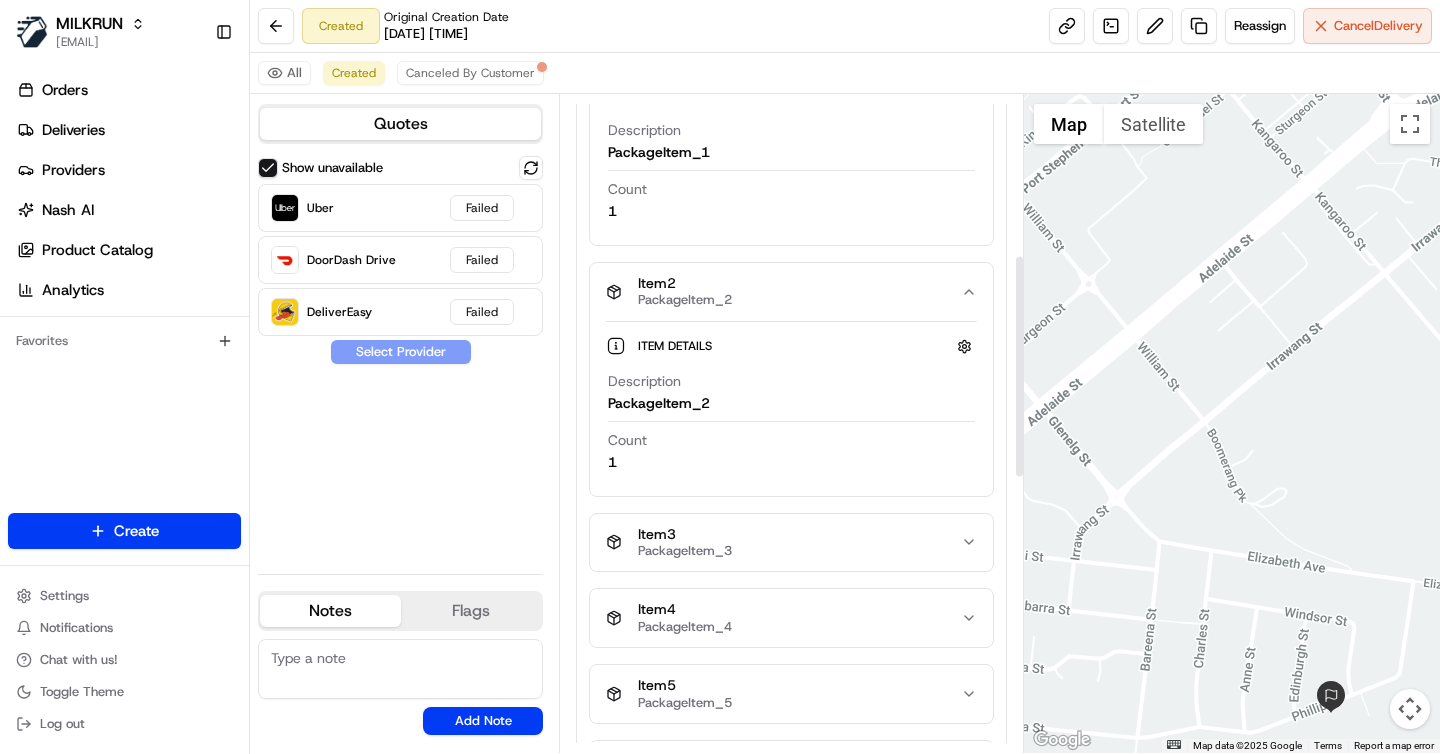click on "Item  3 PackageItem_3" at bounding box center [791, 543] 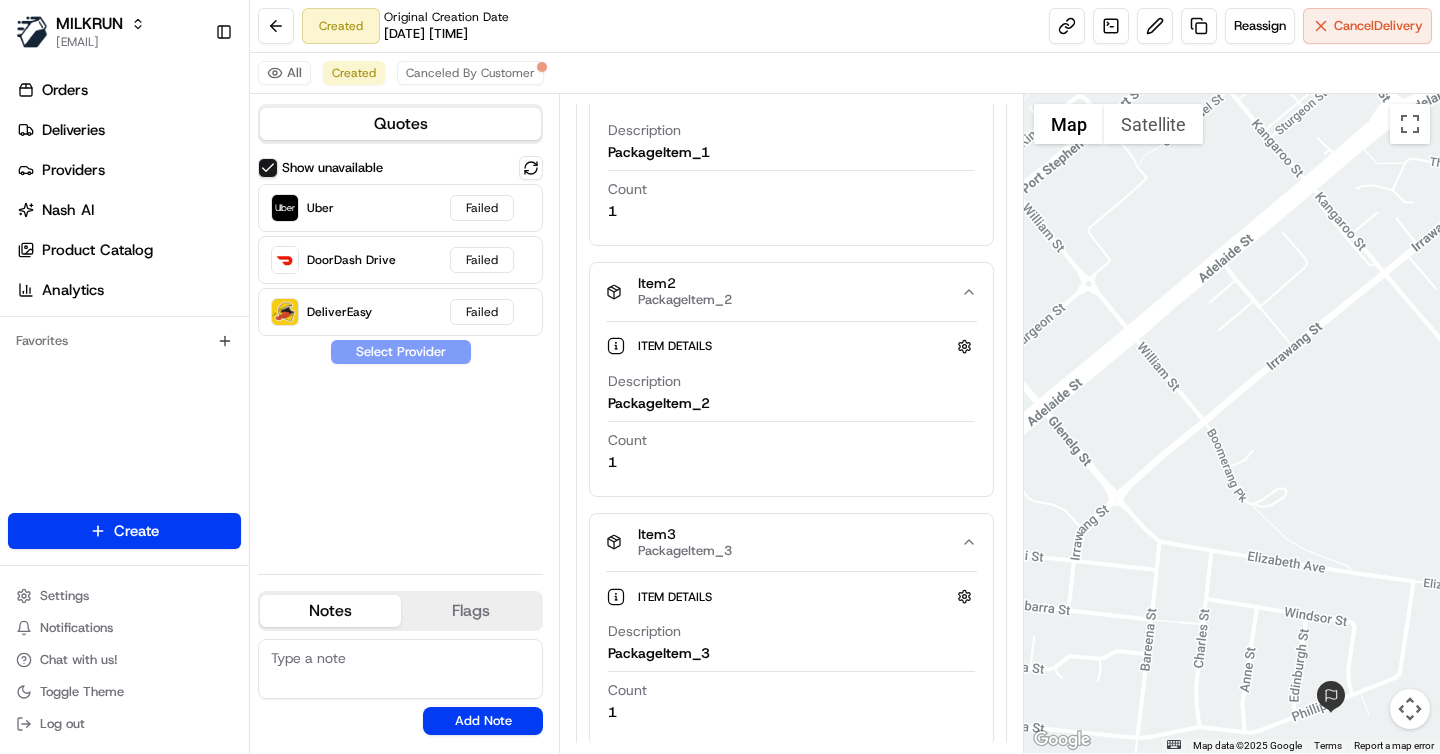 scroll, scrollTop: 747, scrollLeft: 0, axis: vertical 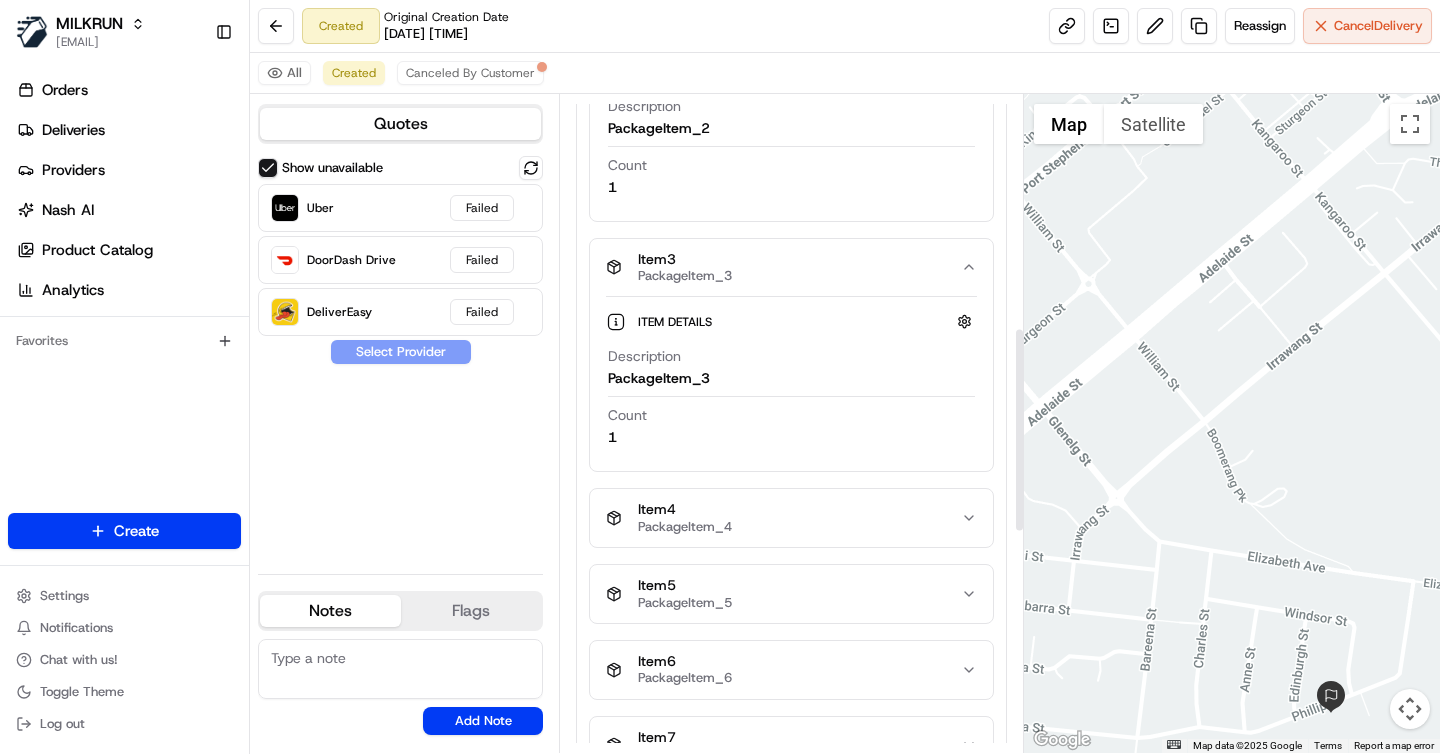 click on "Item  4 PackageItem_4" at bounding box center (791, 518) 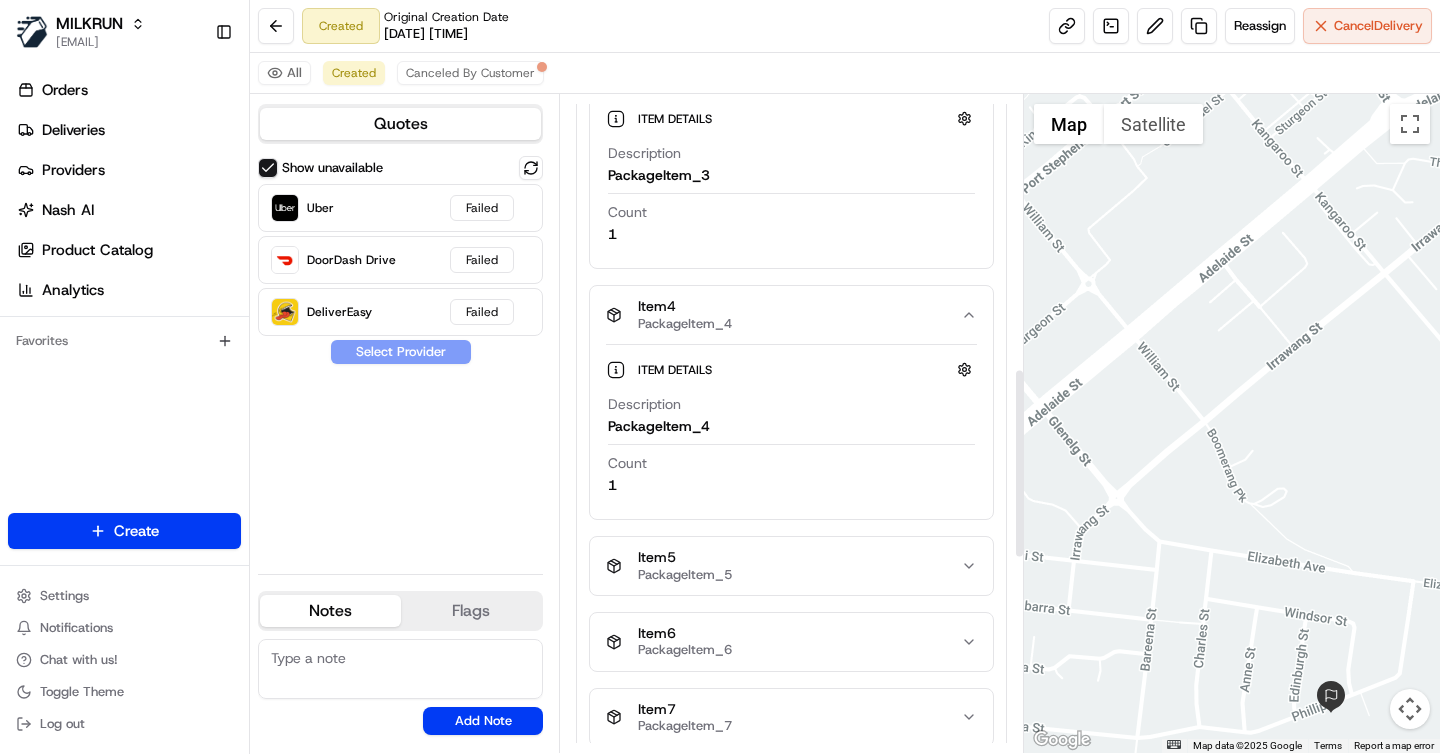 click on "Item  5 PackageItem_5" at bounding box center [783, 566] 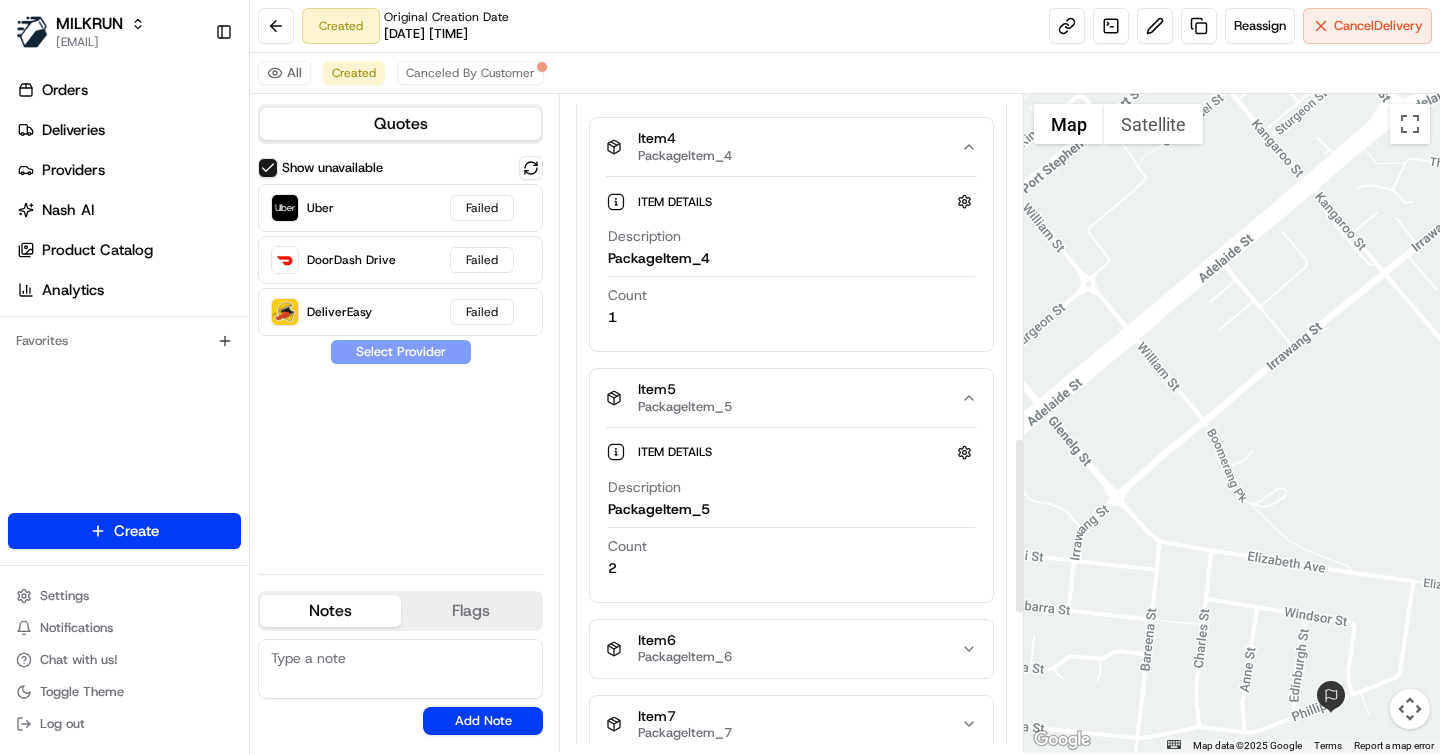 scroll, scrollTop: 1389, scrollLeft: 0, axis: vertical 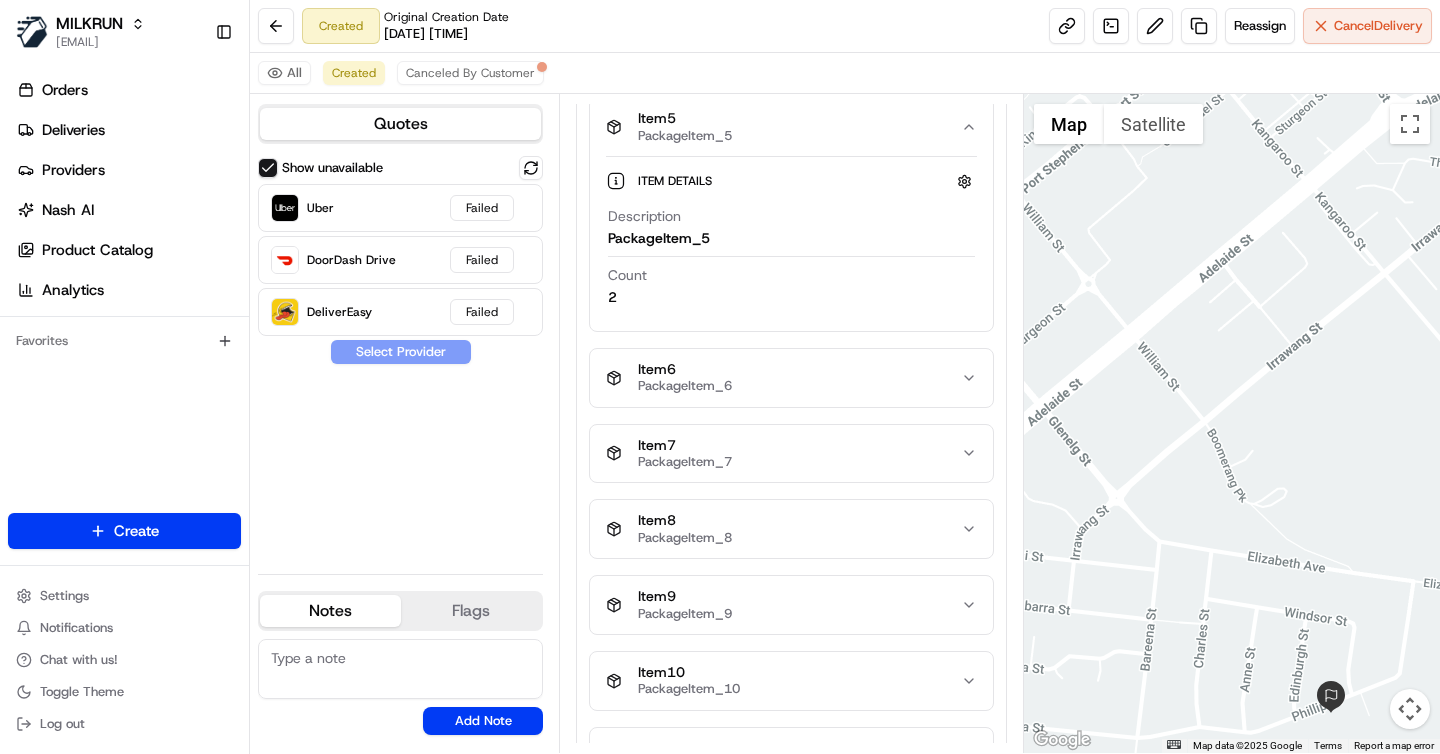 click on "Item  6 PackageItem_6" at bounding box center (783, 378) 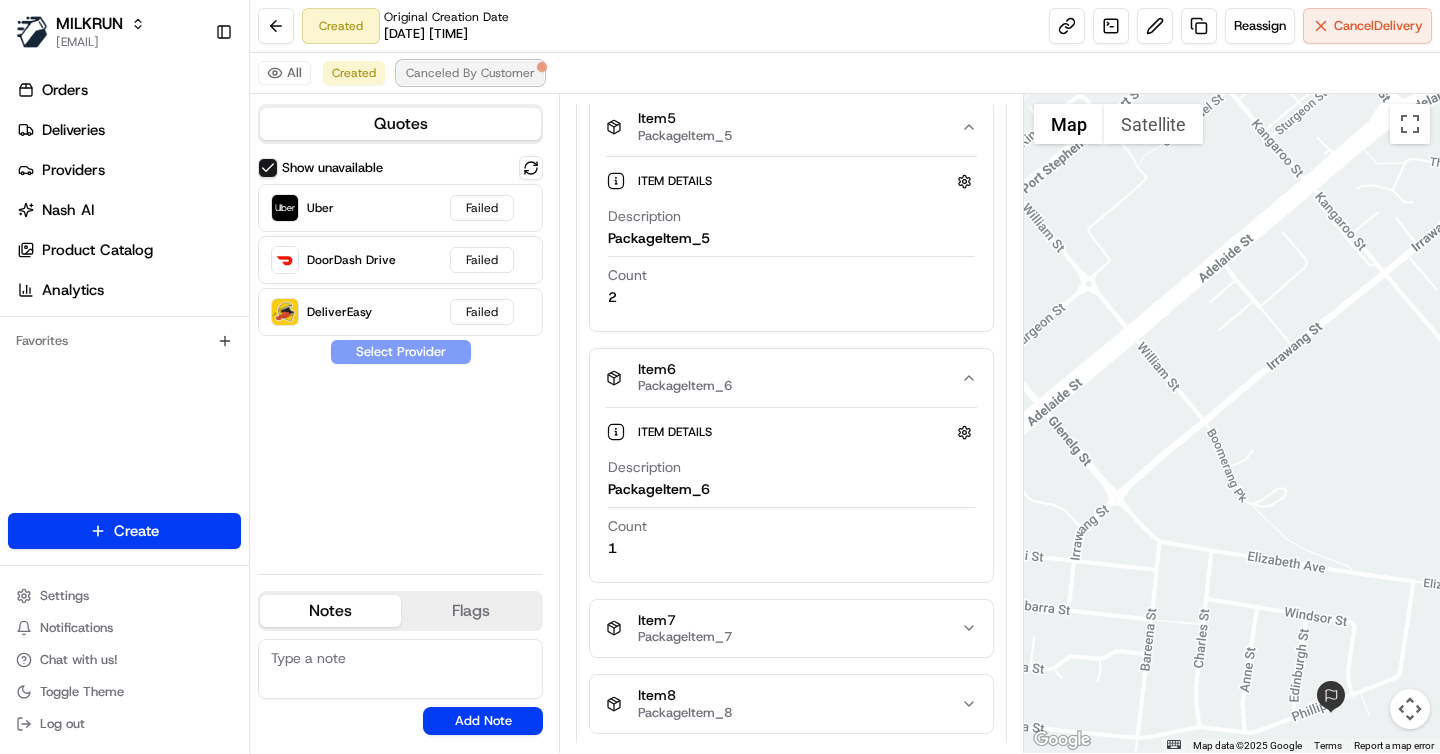 click on "Canceled By Customer" at bounding box center [470, 73] 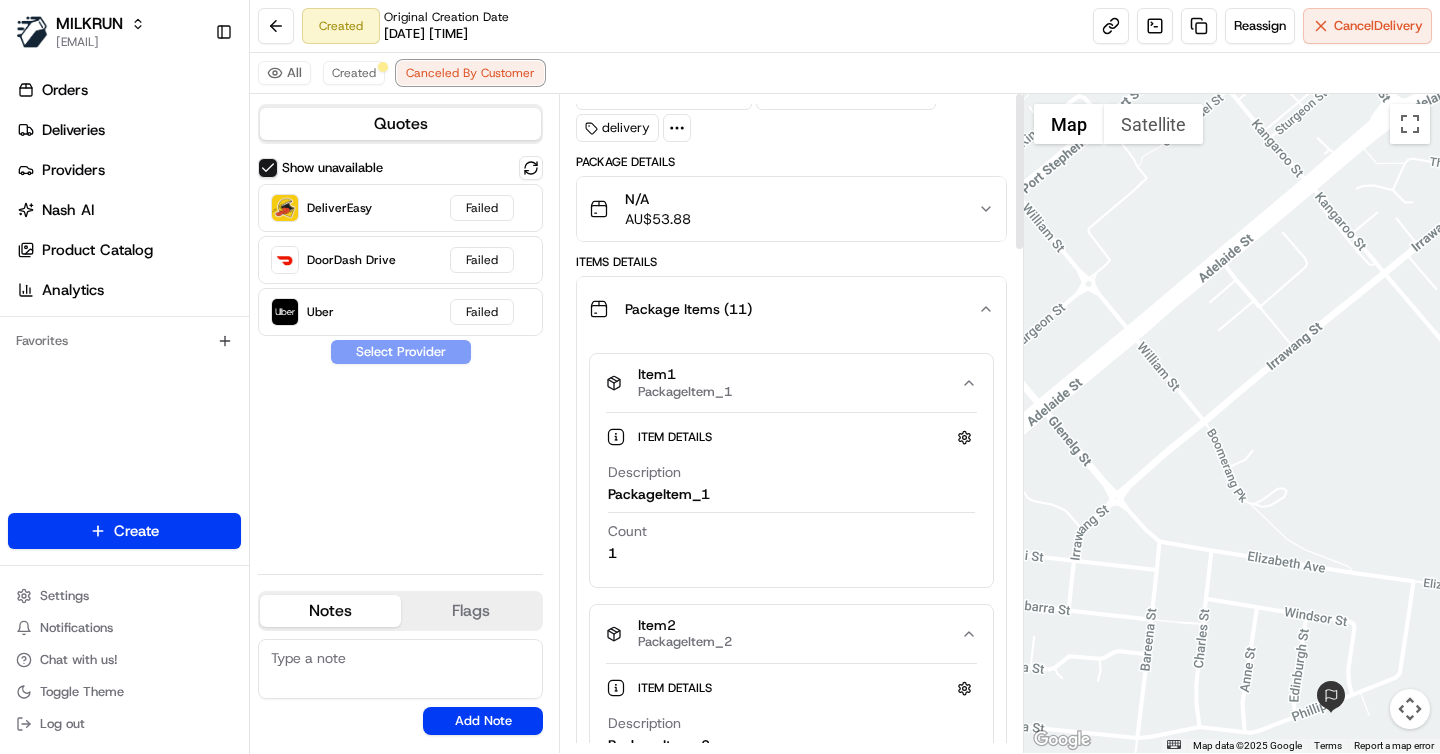 scroll, scrollTop: 0, scrollLeft: 0, axis: both 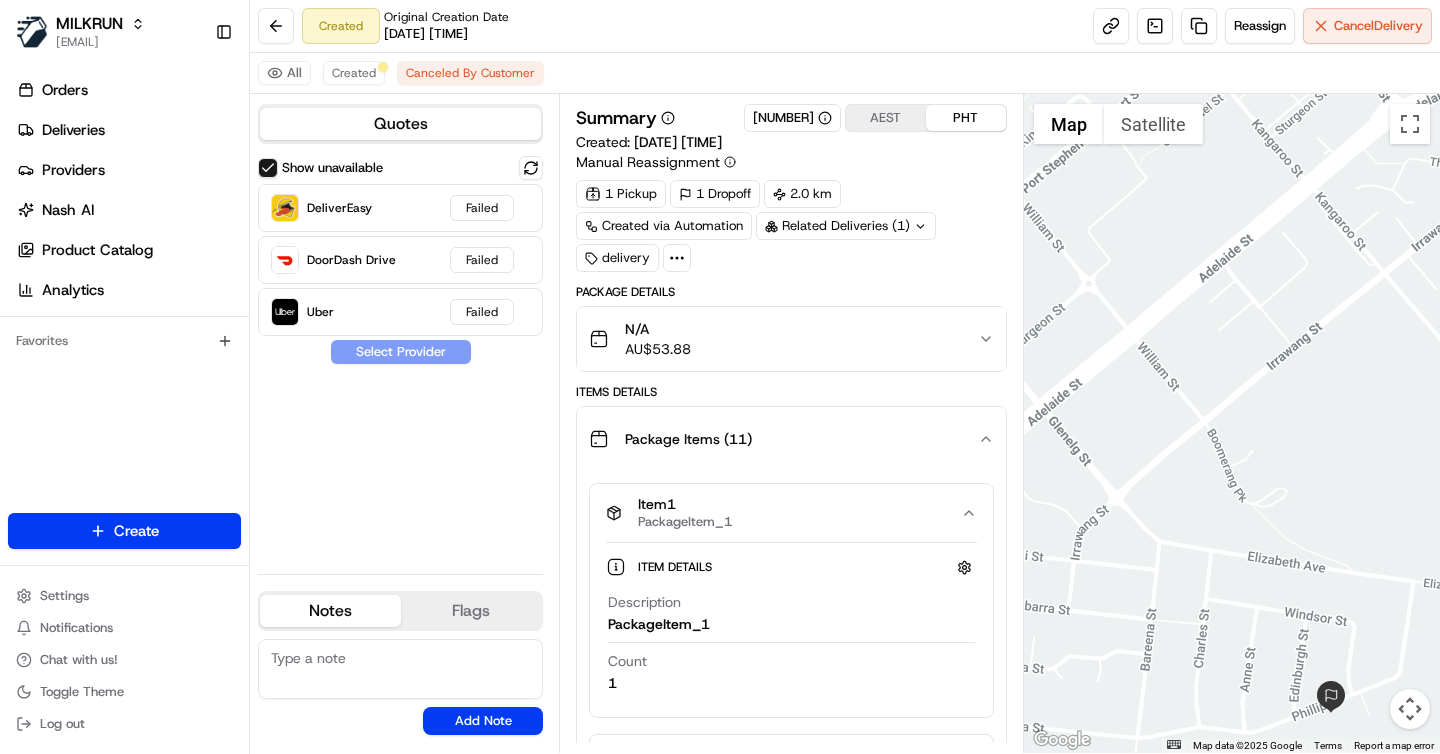 click on "Package Items ( 11 )" at bounding box center (783, 439) 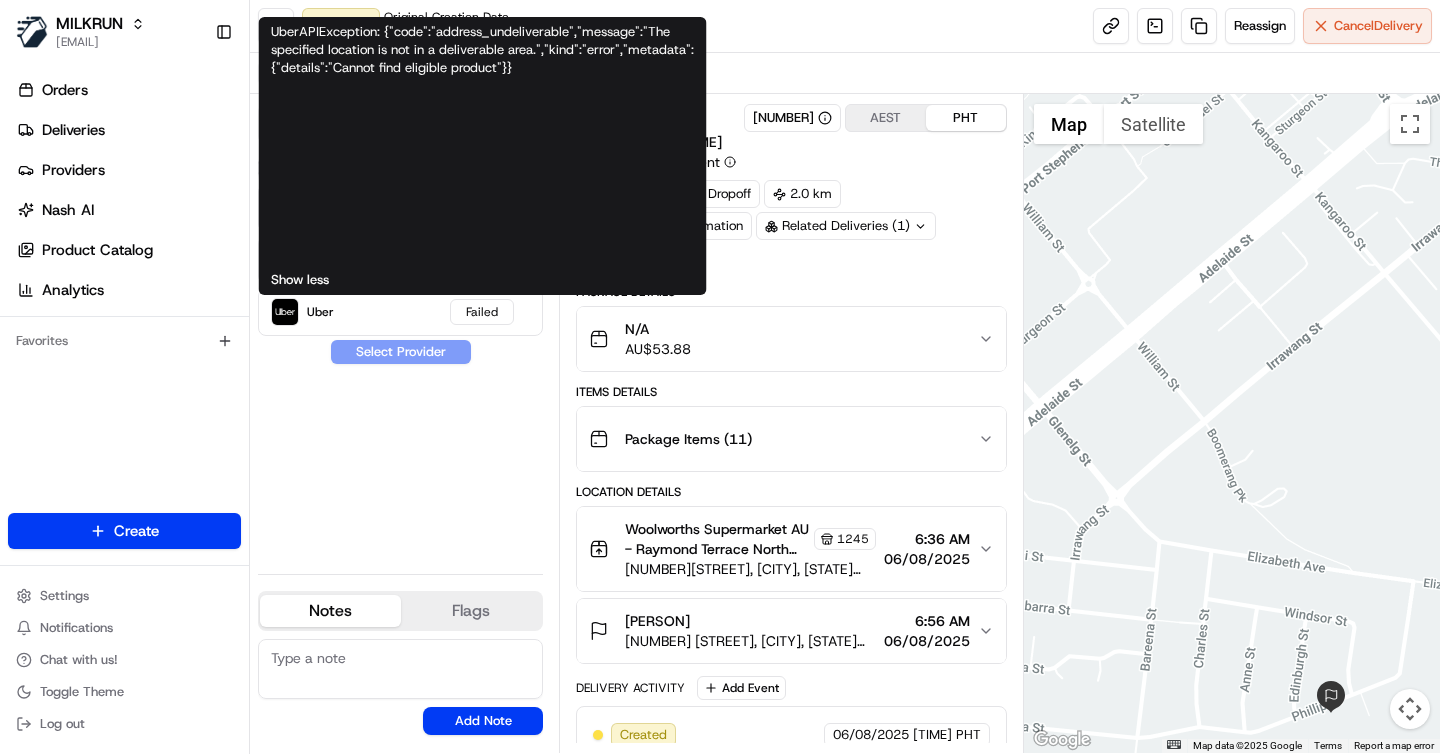 click on "Show less" at bounding box center (300, 280) 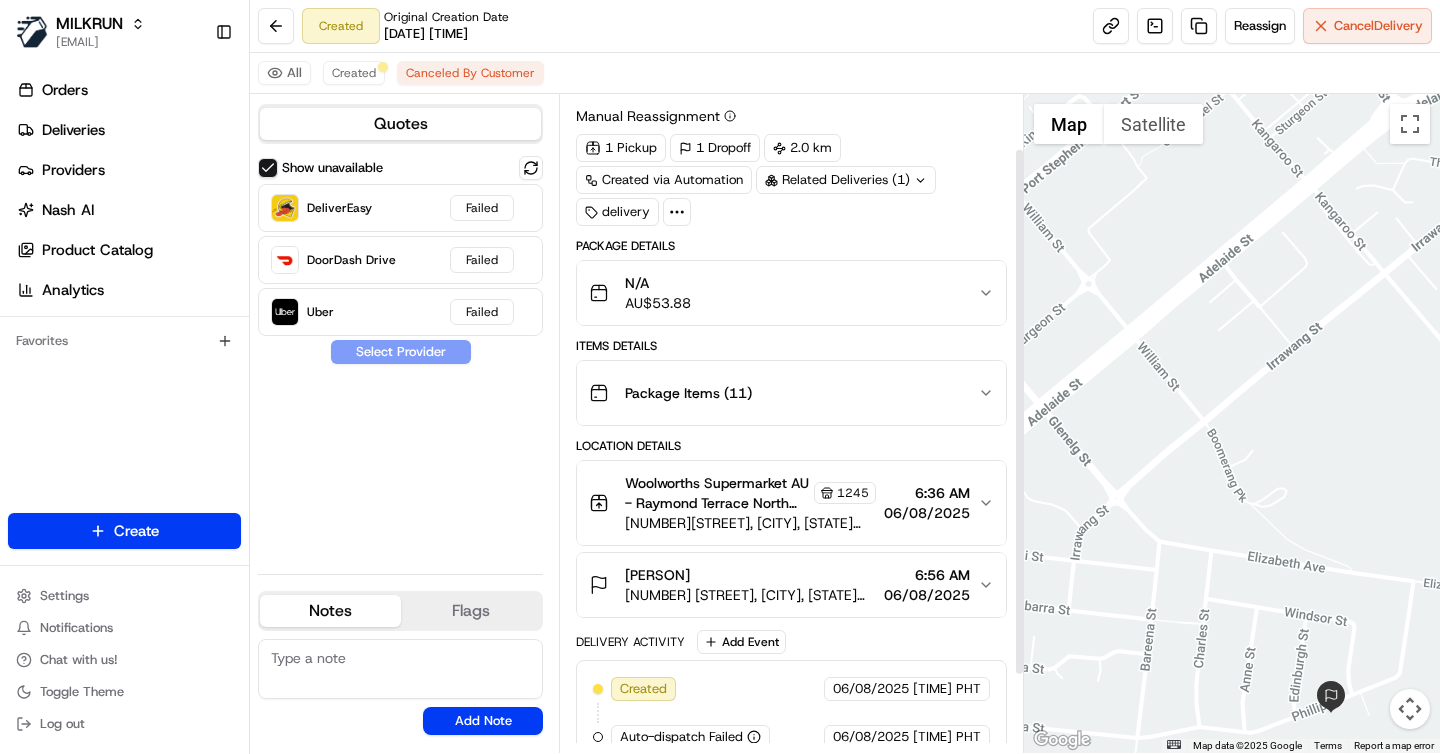 scroll, scrollTop: 40, scrollLeft: 0, axis: vertical 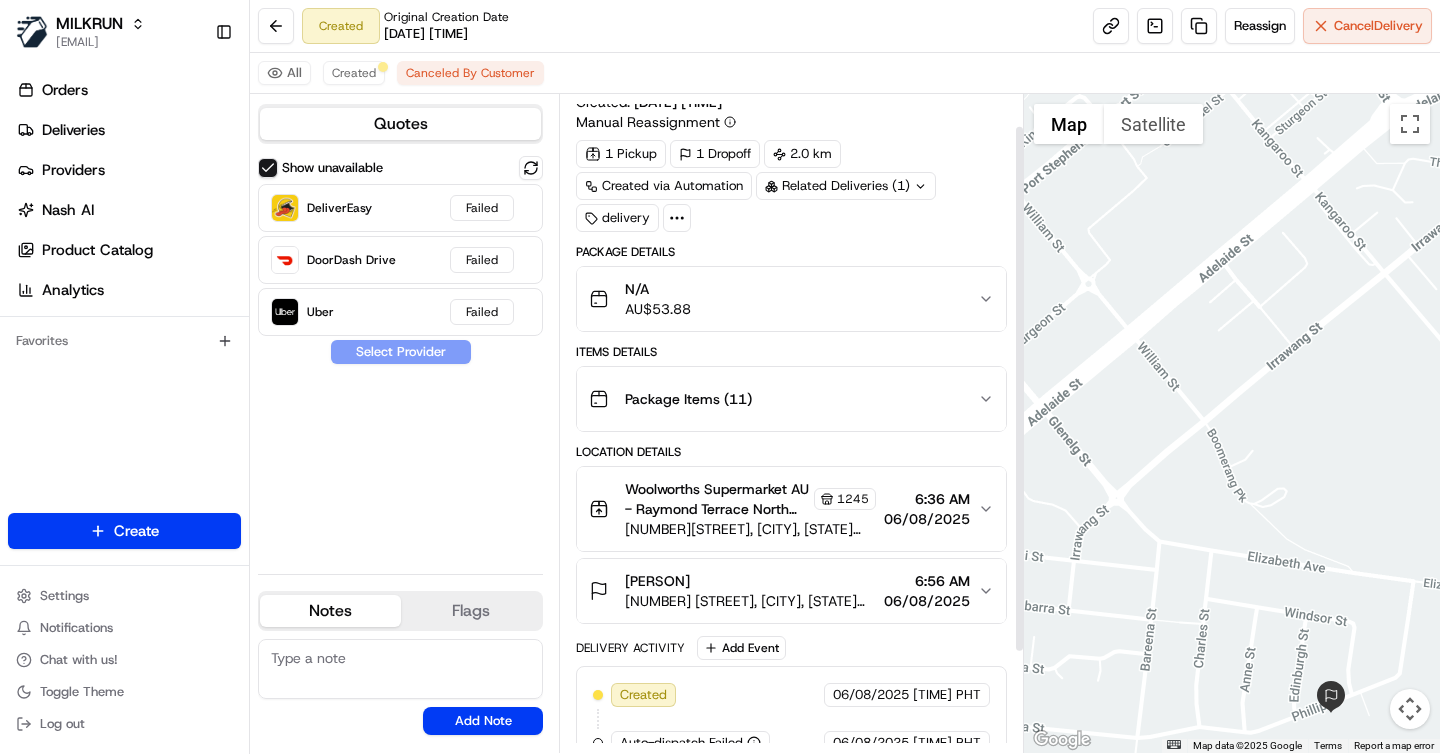 click on "N/A AU$ 53.88" at bounding box center (783, 299) 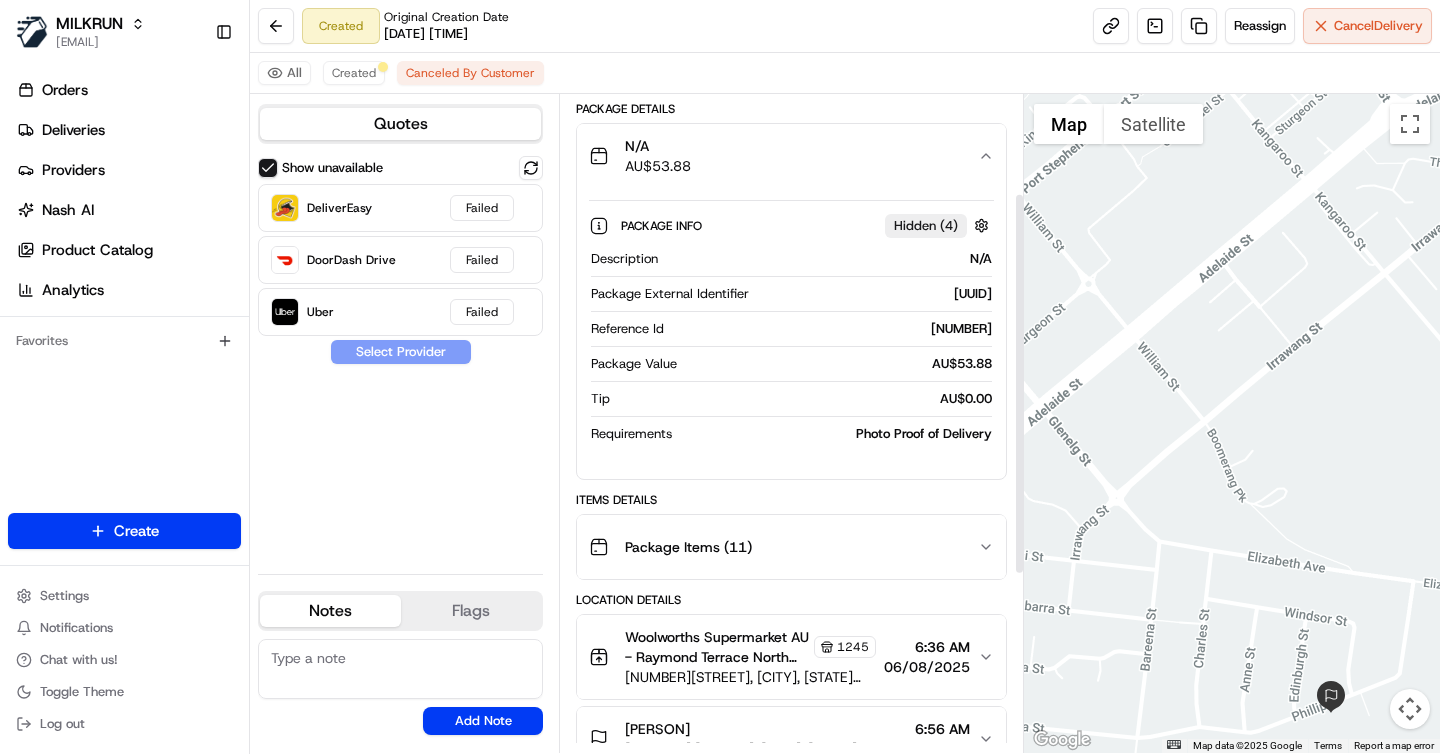 scroll, scrollTop: 244, scrollLeft: 0, axis: vertical 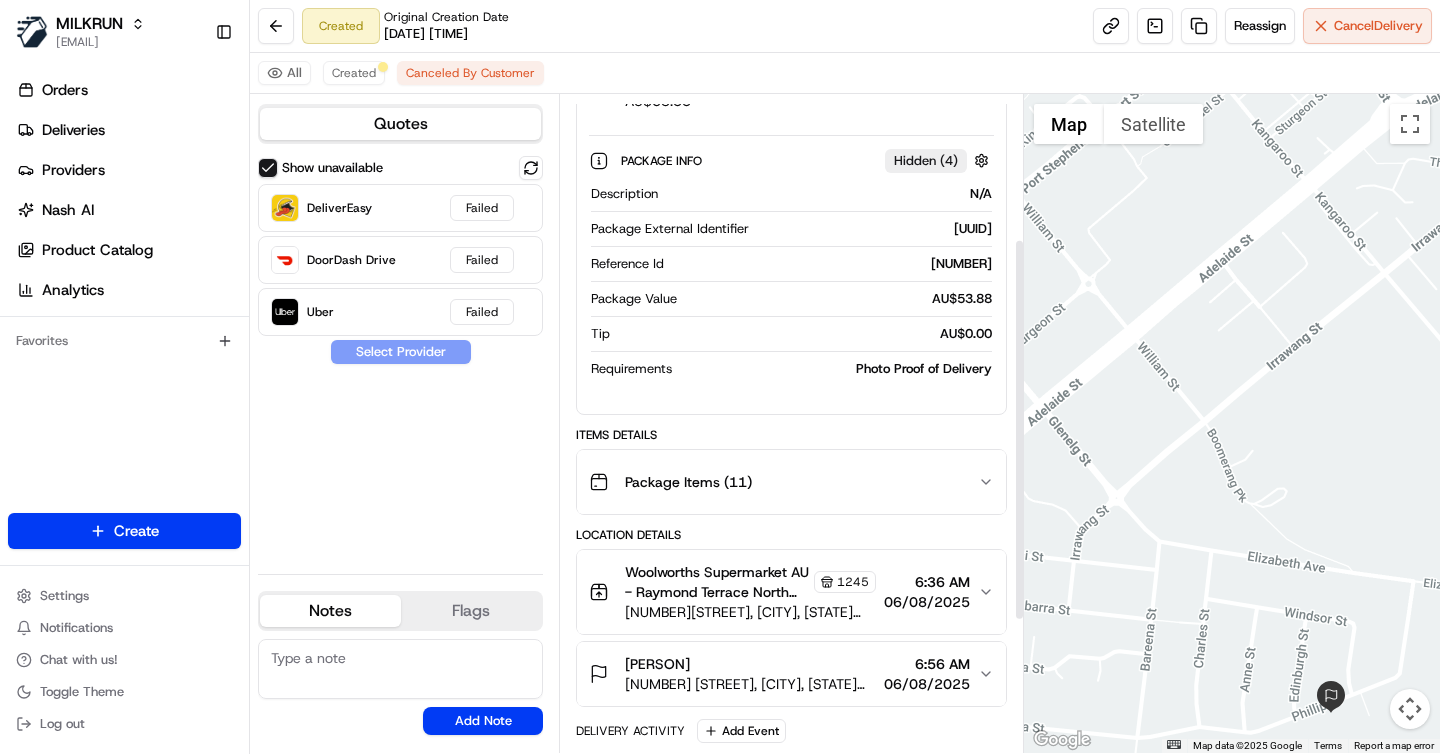 click on "Summary 8207868 AEST PHT Created:   06/08/2025 6:30 AM Manual Reassignment 1   Pickup 1   Dropoff 2.0 km Created via Automation Related Deliveries   (1) delivery Package Details N/A AU$ 53.88 Package Info Hidden ( 4 ) Description N/A Package External Identifier 2b271e39-4510-46f3-8b9a-2e9c44107fdc Reference Id 263467122 Package Value AU$ 53.88 Tip AU$ 0.00 Requirements Photo Proof of Delivery Items Details Package Items ( 11 ) Location Details Woolworths Supermarket AU - Raymond Terrace North Store Manager 1245 3A Bourke Street, Raymond Terrace, NSW 2324, AU 6:36 AM 06/08/2025  Allana Garlick 22 Phillip St, Raymond Terrace, NSW 2324, AU 6:56 AM 06/08/2025 Delivery Activity Add Event Created 06/08/2025 6:30 AM PHT Auto-dispatch Failed 06/08/2025 6:30 AM PHT Order Ready At Store MILKRUN 06/08/2025 6:36 AM PHT Canceled By Customer 06/08/2025 7:51 AM PHT" at bounding box center (791, 423) 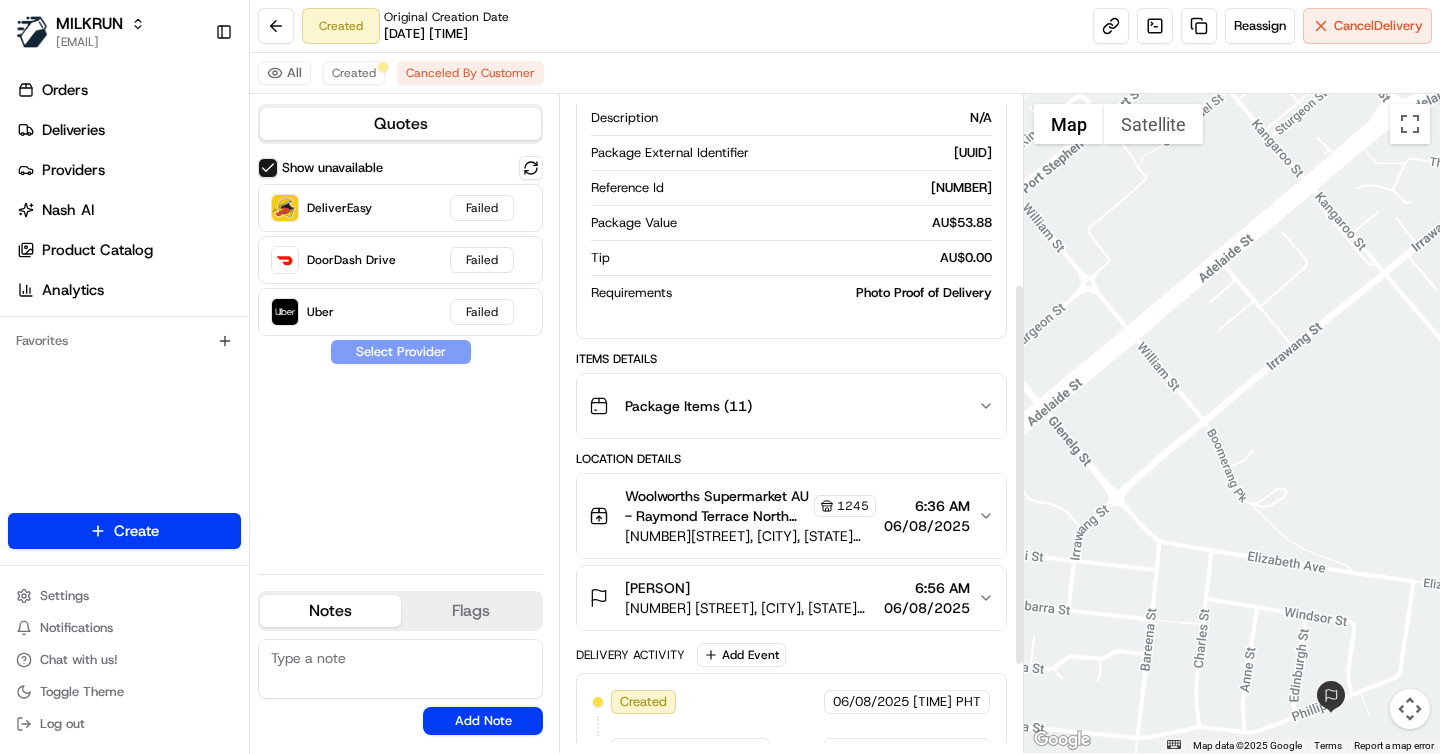 scroll, scrollTop: 332, scrollLeft: 0, axis: vertical 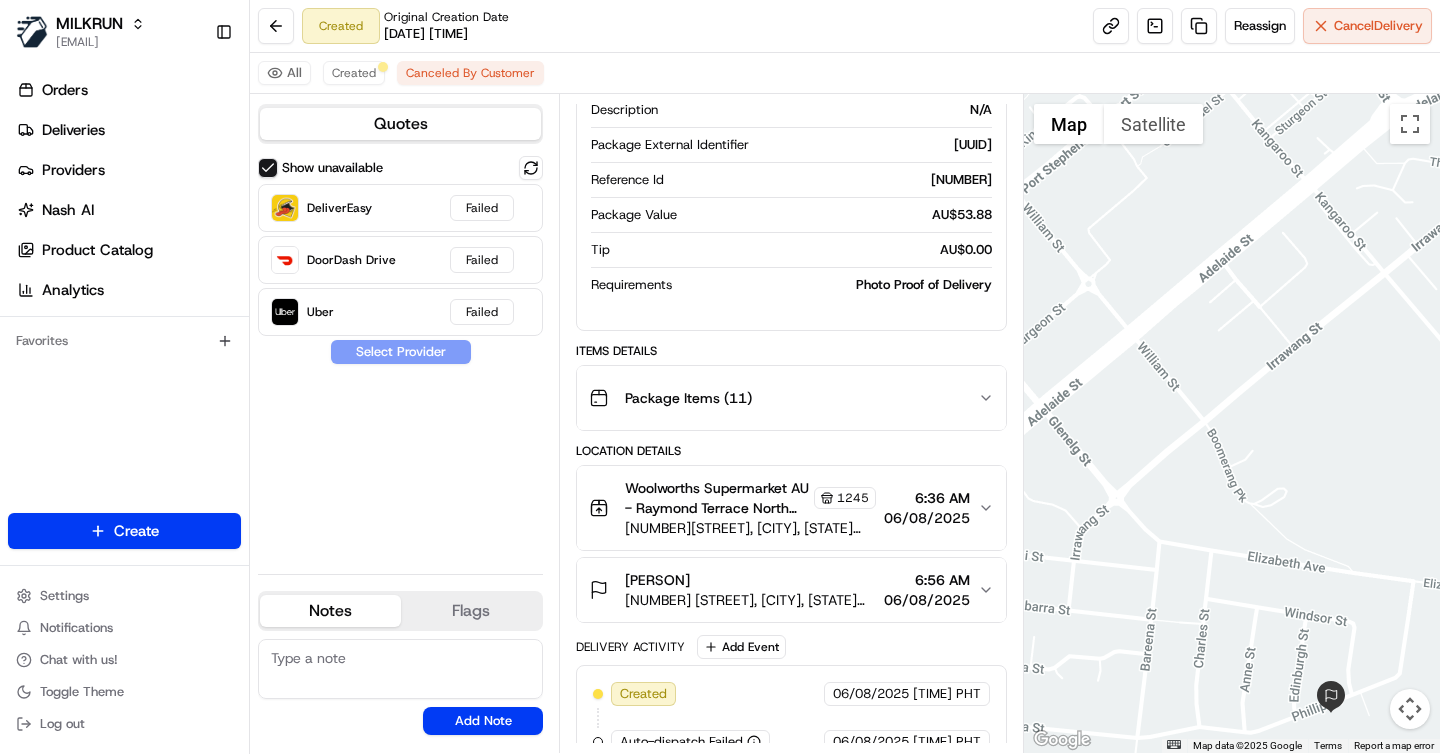 click on "Package Items ( 11 )" at bounding box center (783, 398) 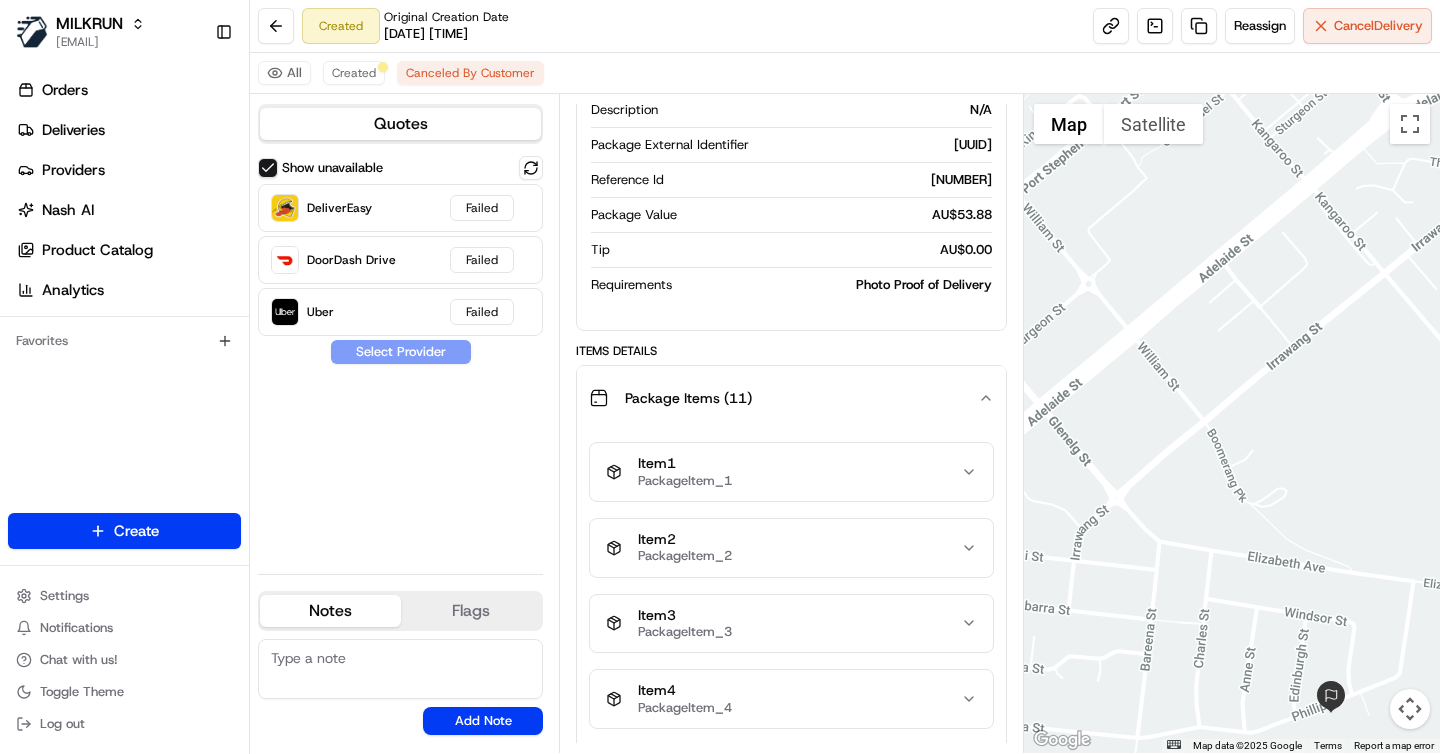 click on "Item  1 PackageItem_1" at bounding box center (783, 472) 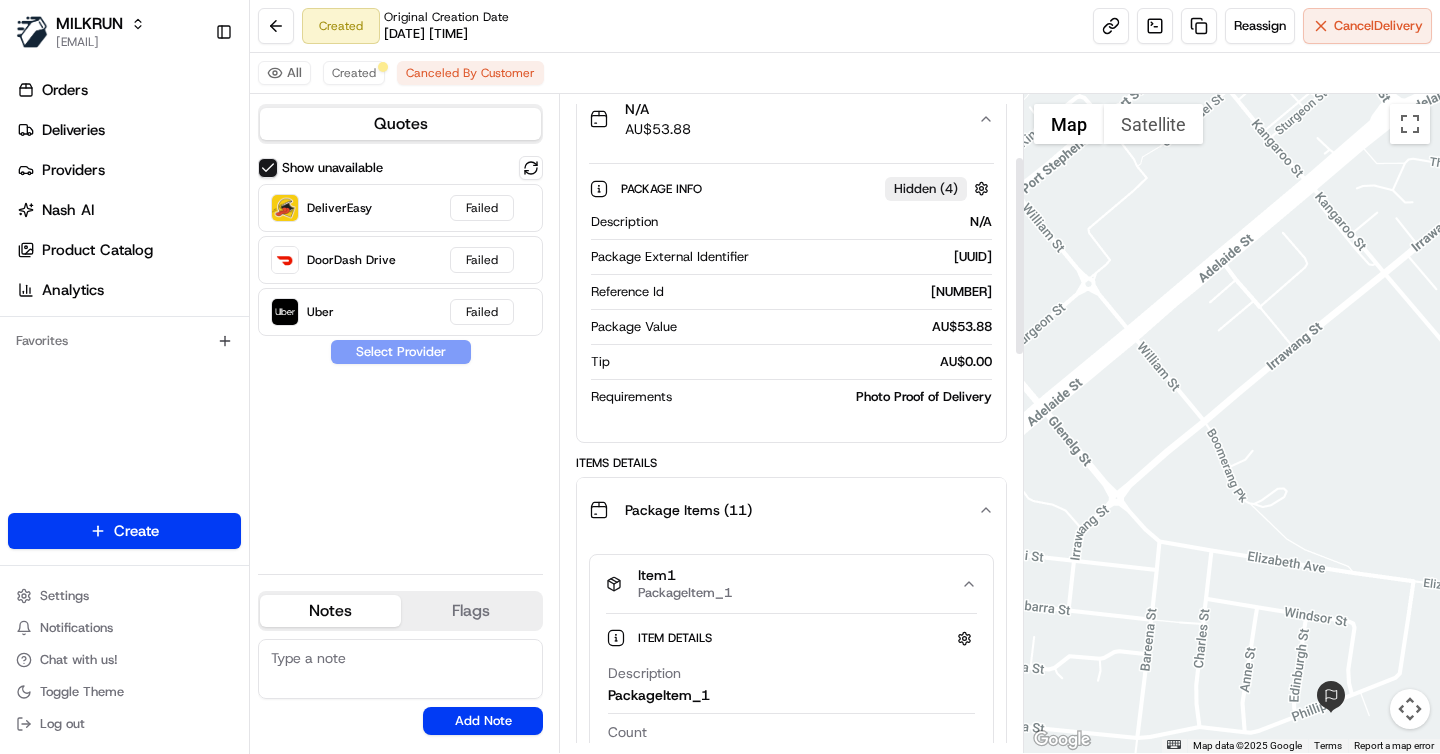 scroll, scrollTop: 250, scrollLeft: 0, axis: vertical 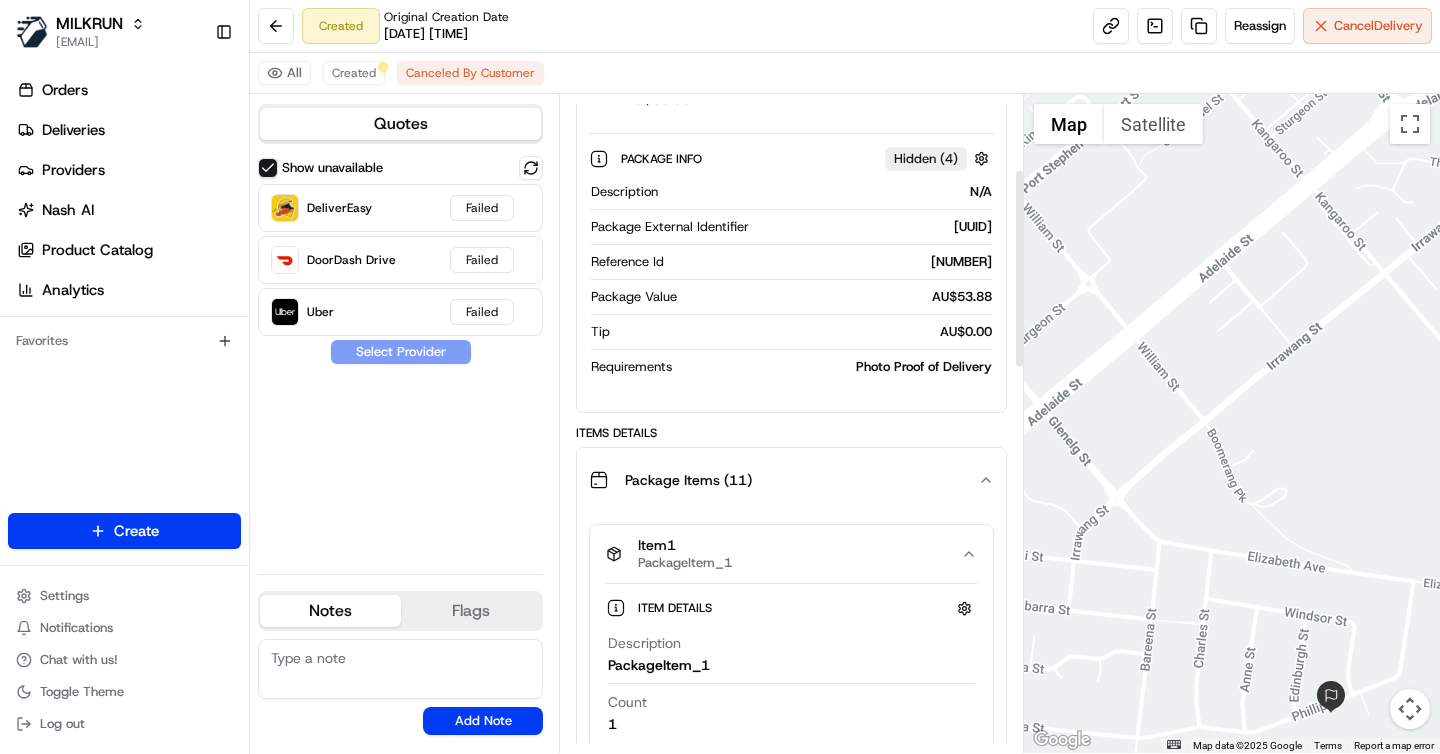 click on "Package Items ( 11 )" at bounding box center (783, 480) 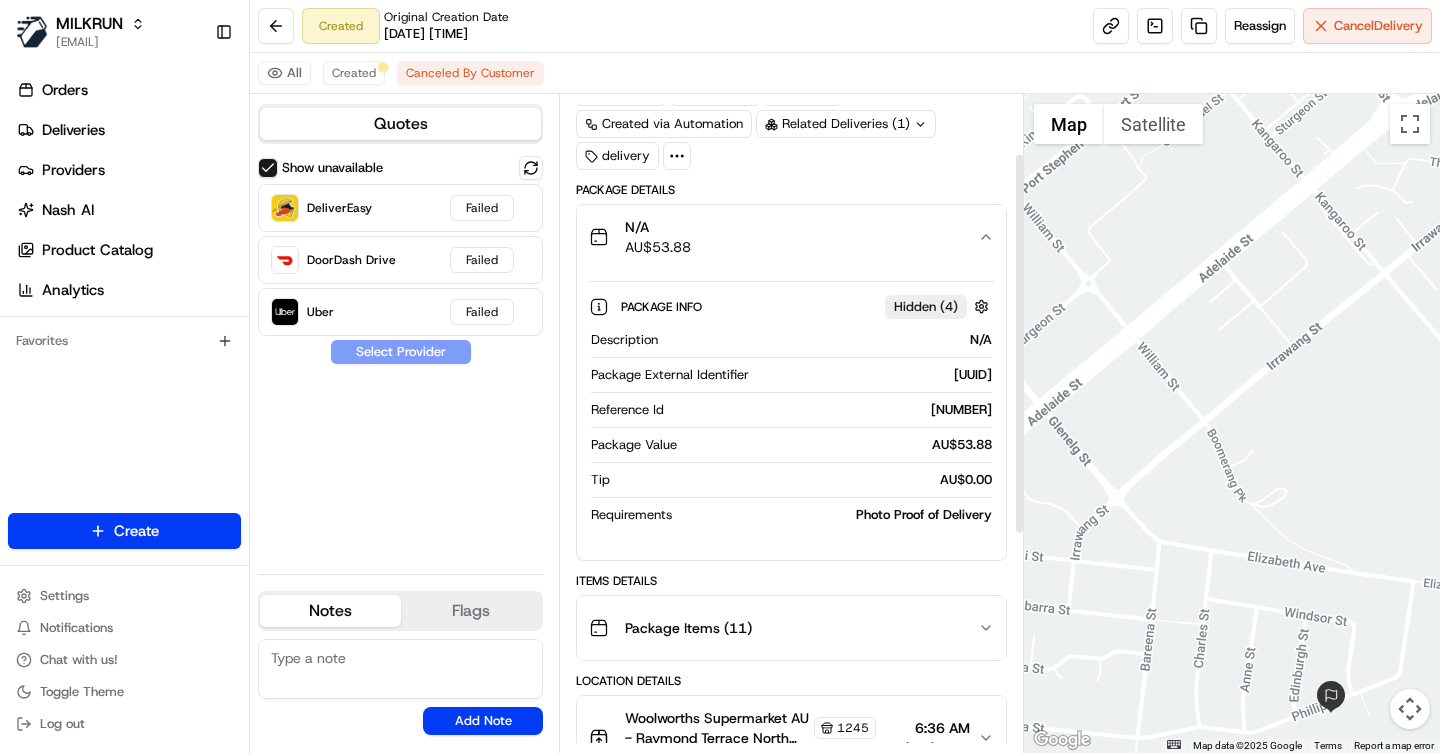 scroll, scrollTop: 98, scrollLeft: 0, axis: vertical 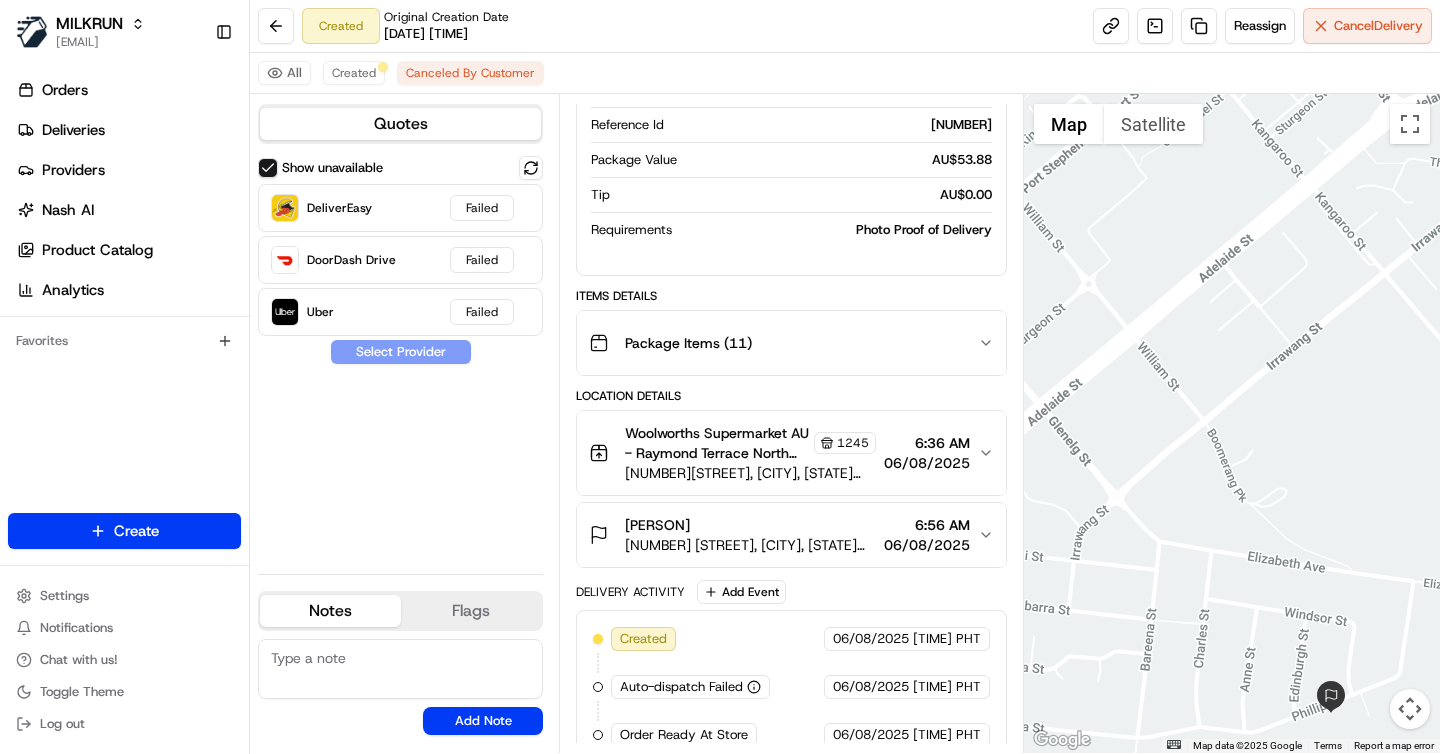 click on "Package Items ( 11 )" at bounding box center (791, 343) 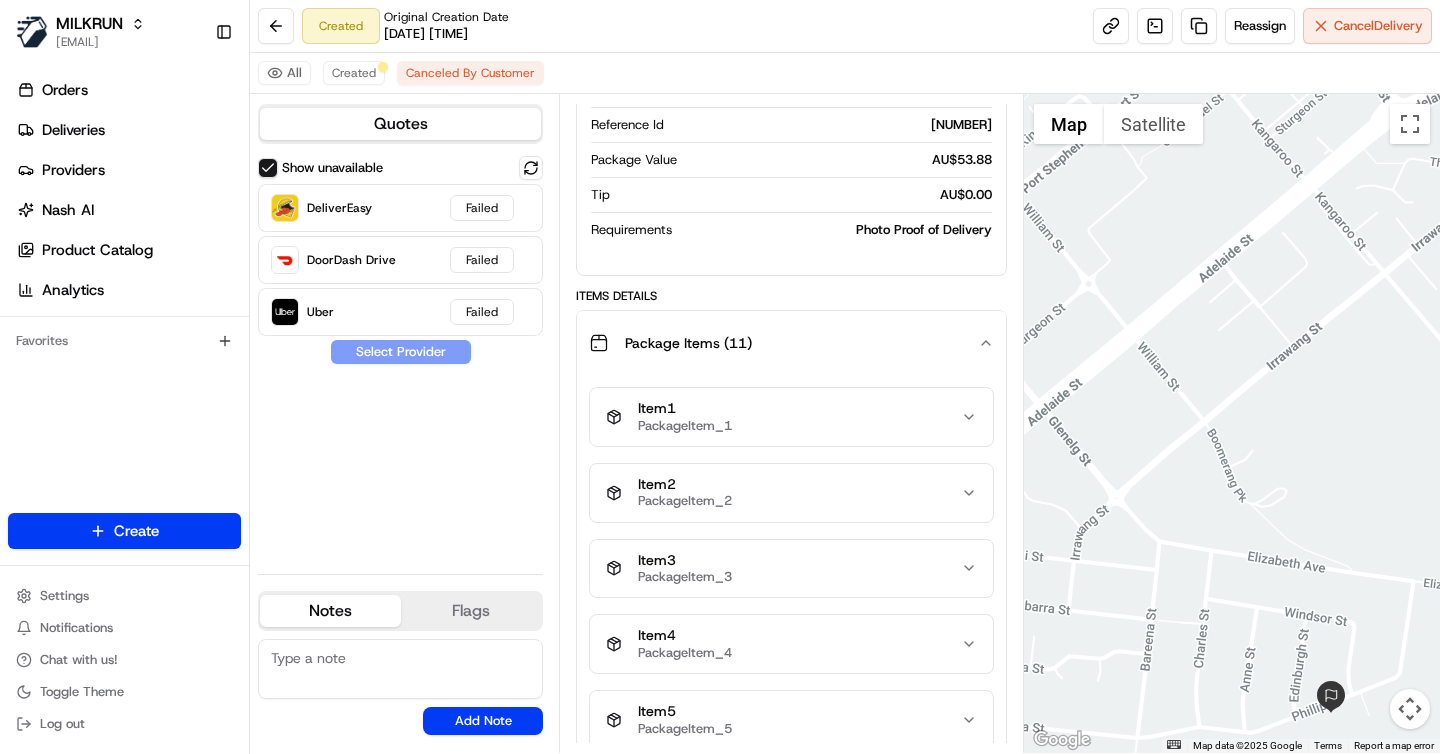 click on "Package Items ( 11 )" at bounding box center [791, 343] 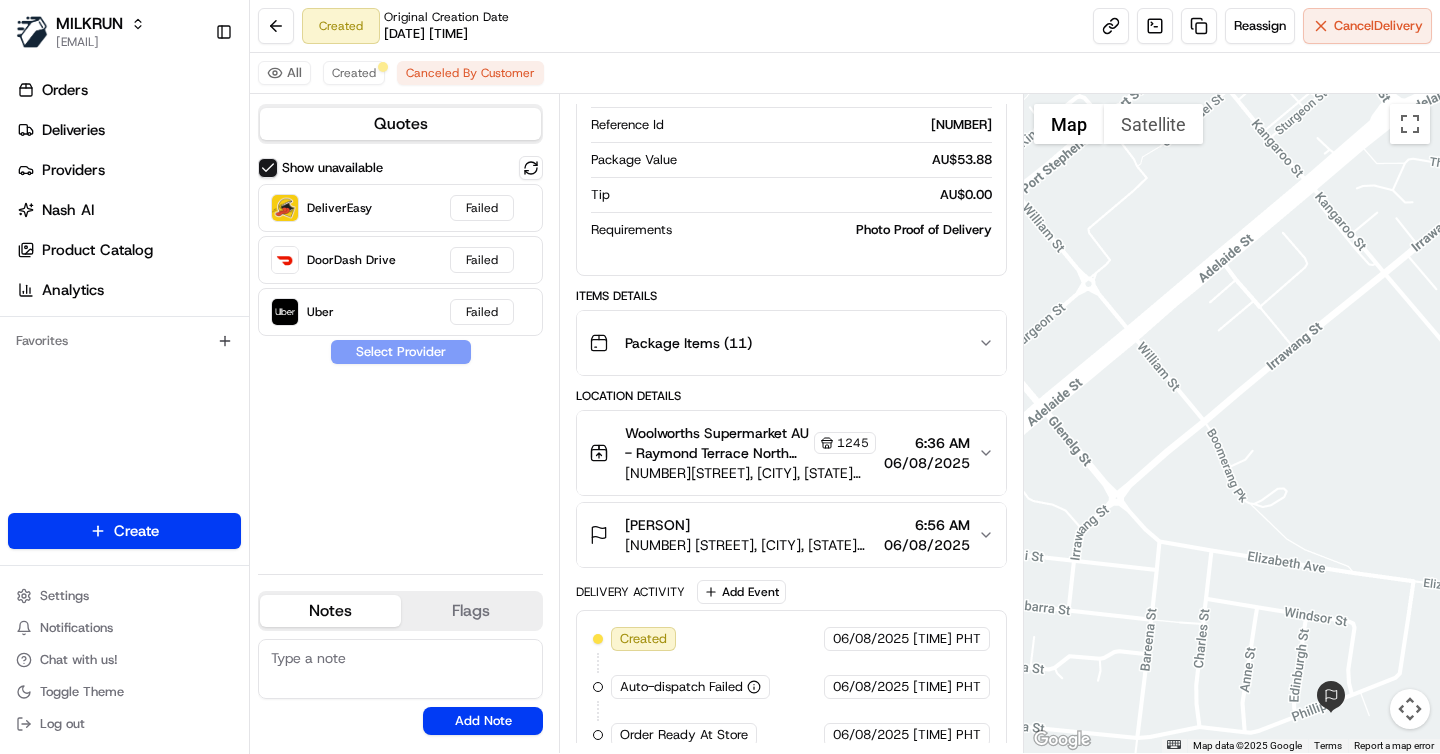 type 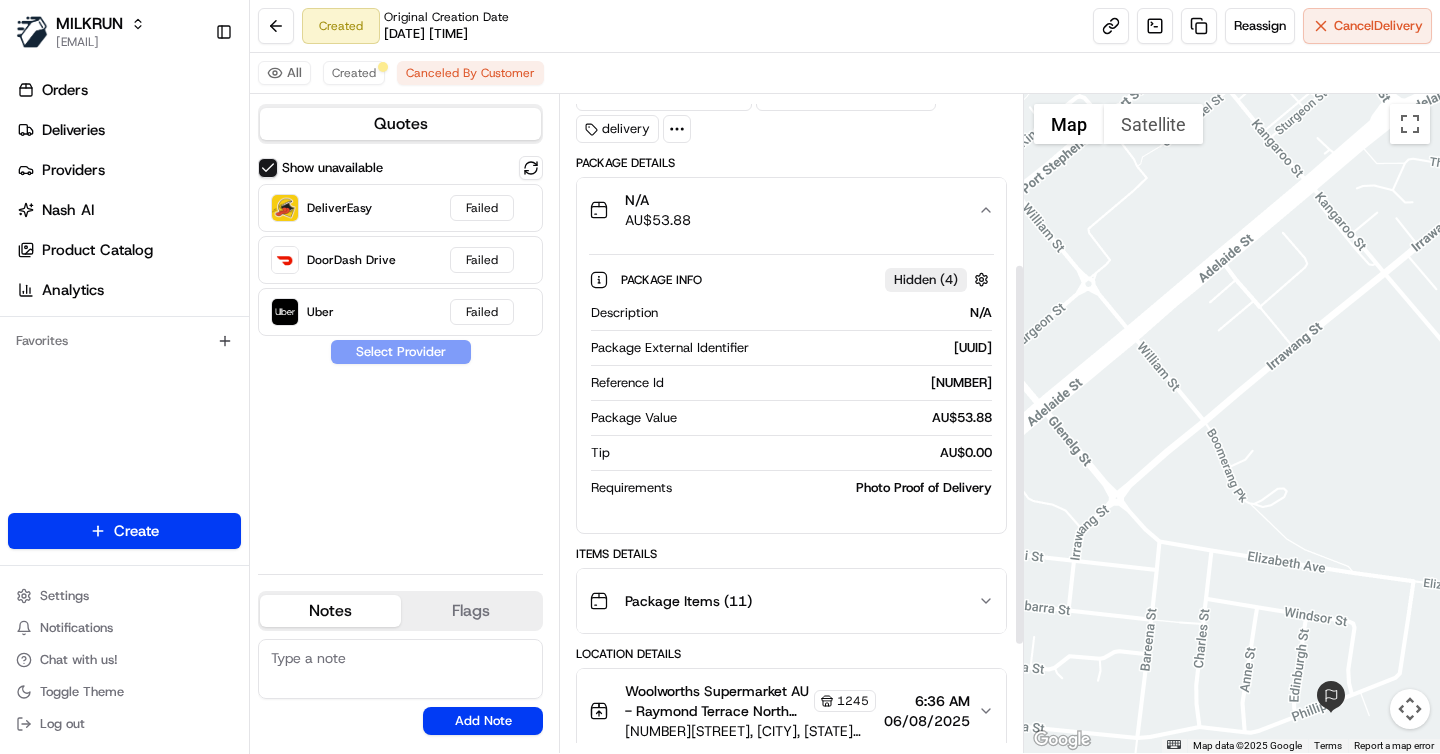 scroll, scrollTop: 77, scrollLeft: 0, axis: vertical 